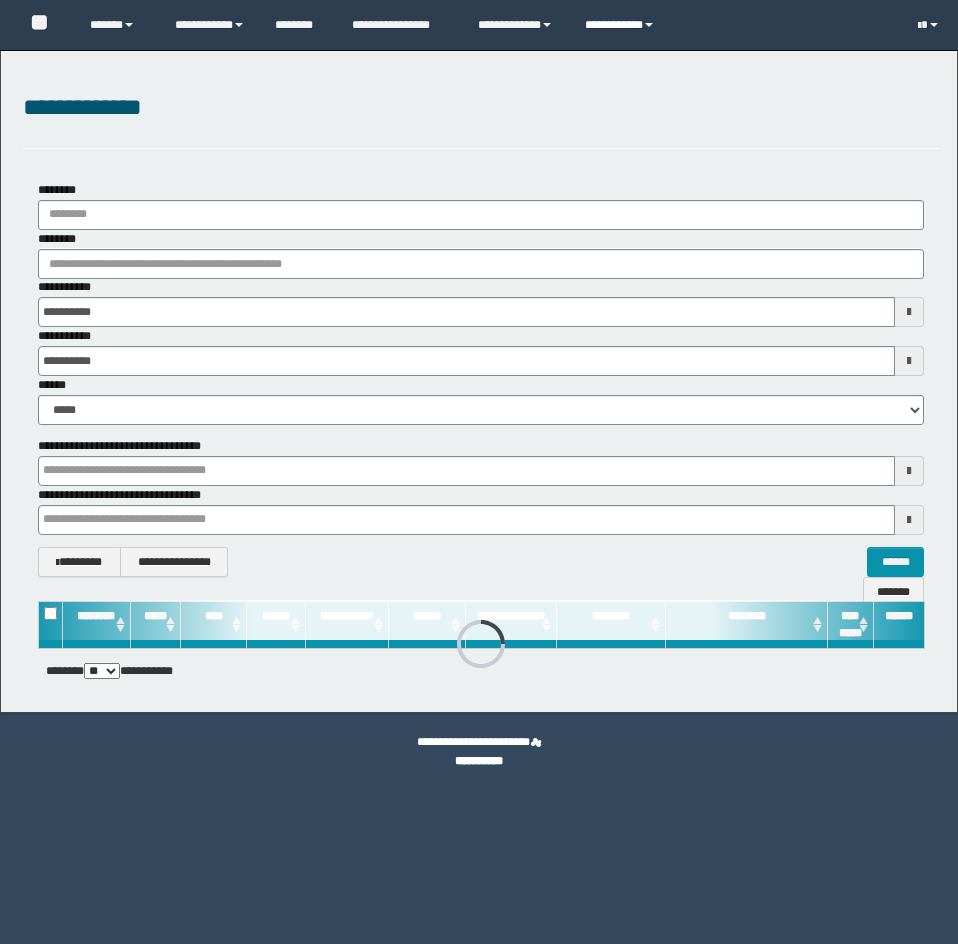 scroll, scrollTop: 0, scrollLeft: 0, axis: both 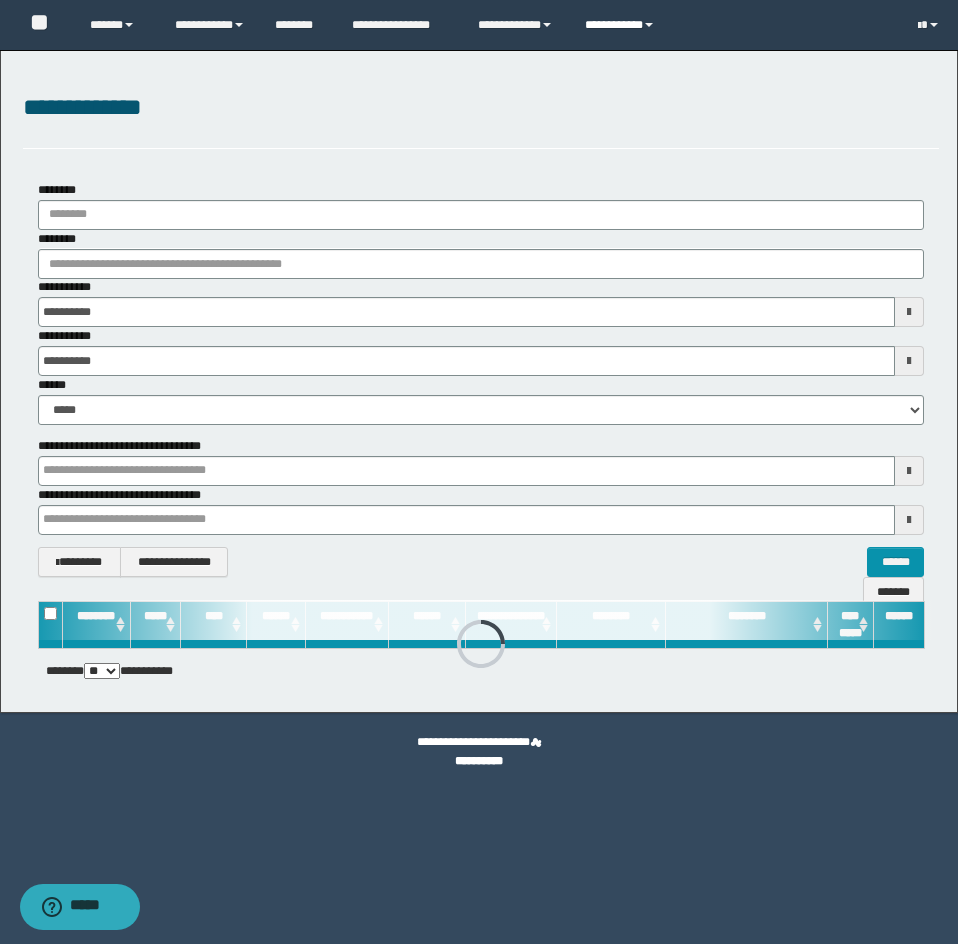 click on "**********" at bounding box center [622, 25] 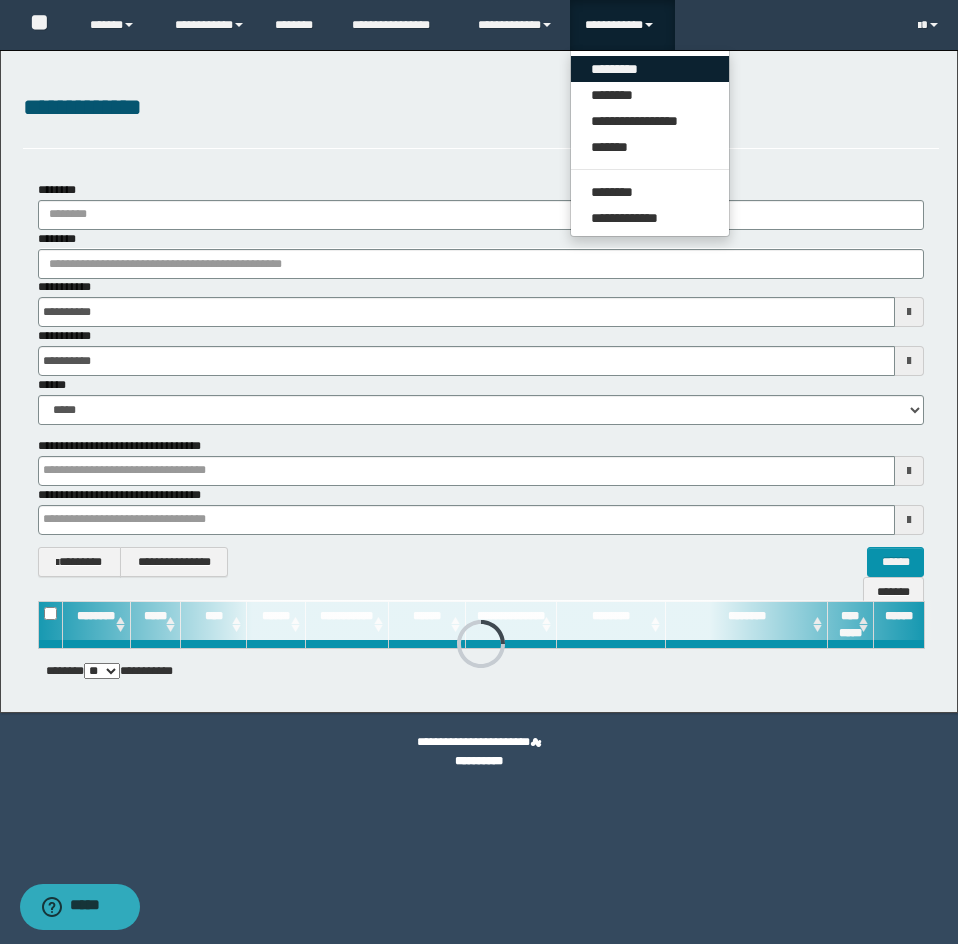 click on "*********" at bounding box center [650, 69] 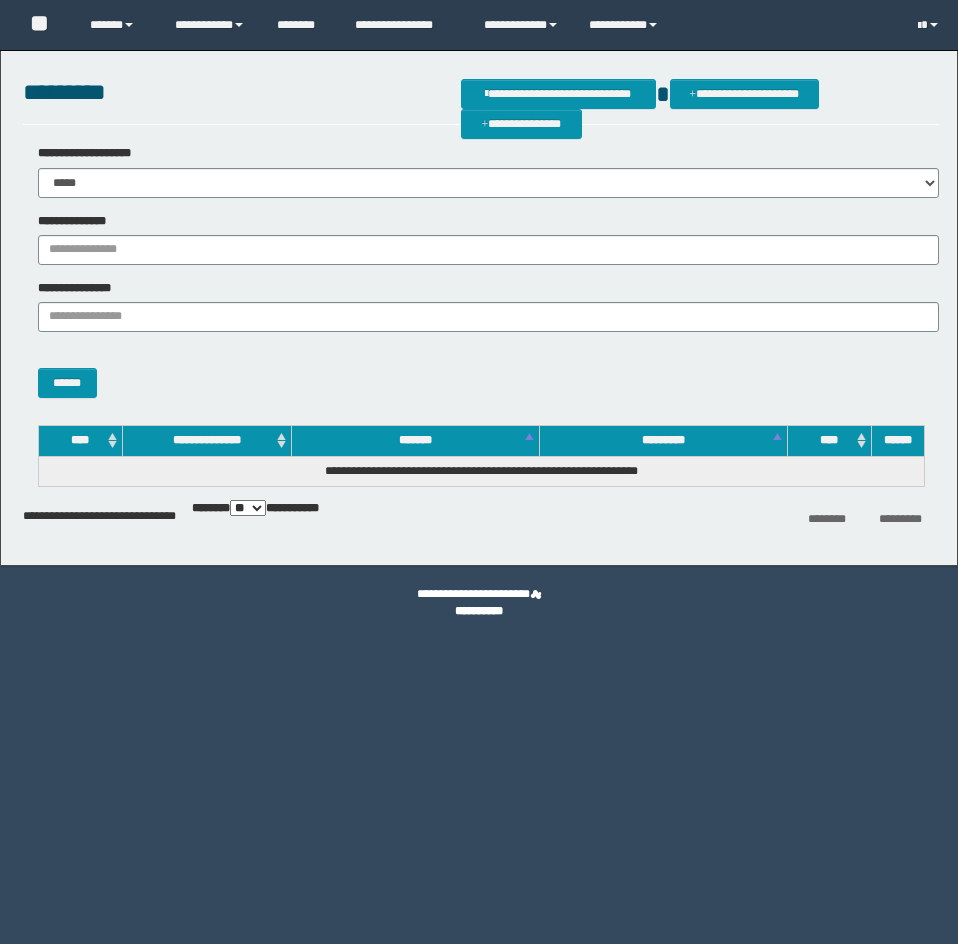 scroll, scrollTop: 0, scrollLeft: 0, axis: both 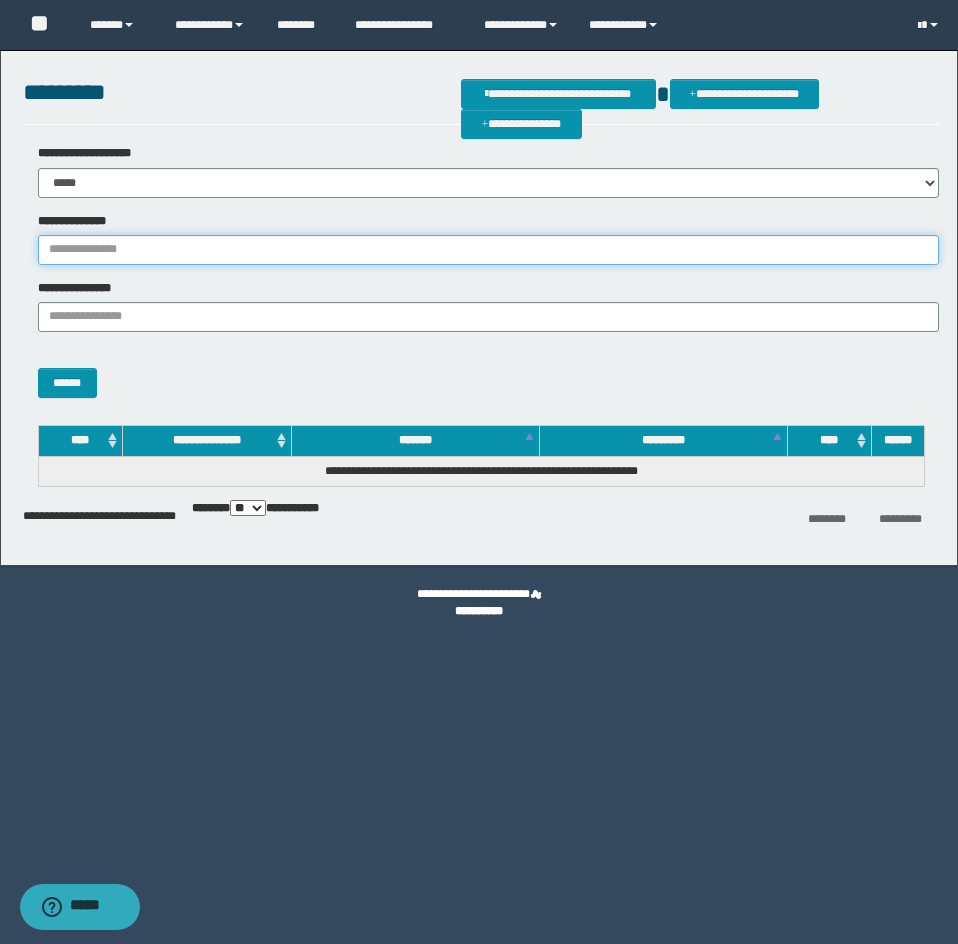 click on "**********" at bounding box center (488, 250) 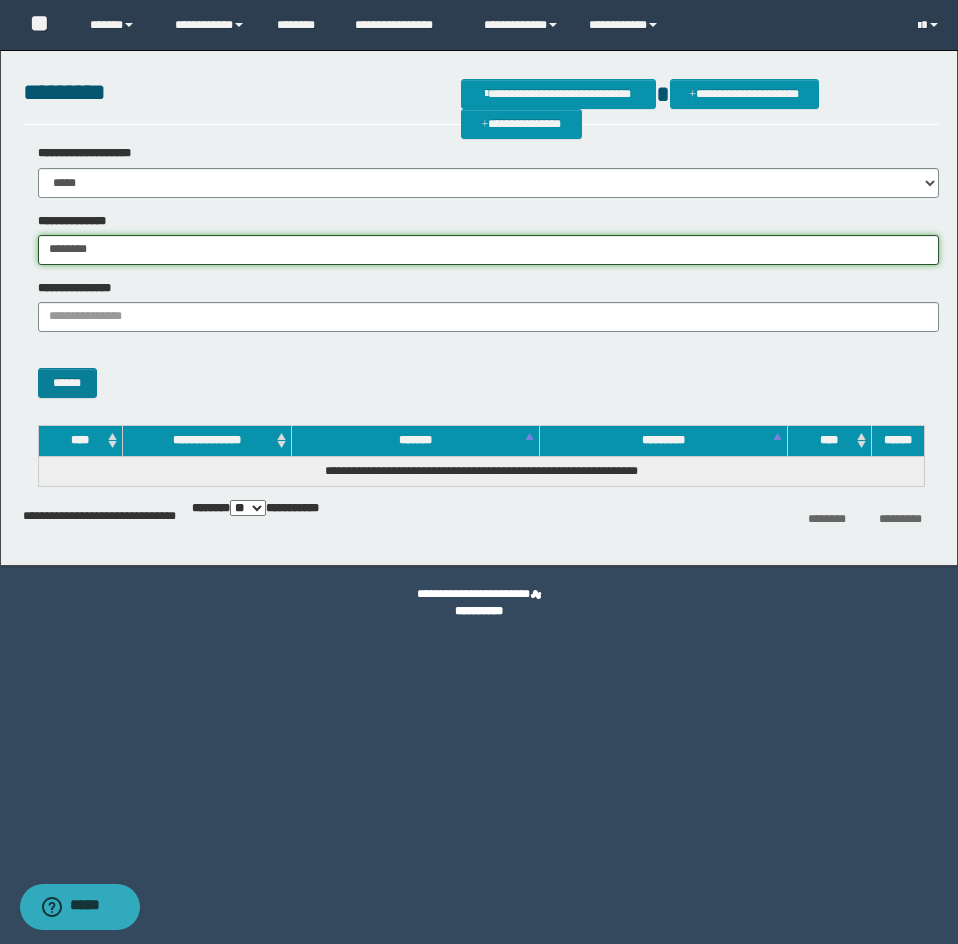 type on "********" 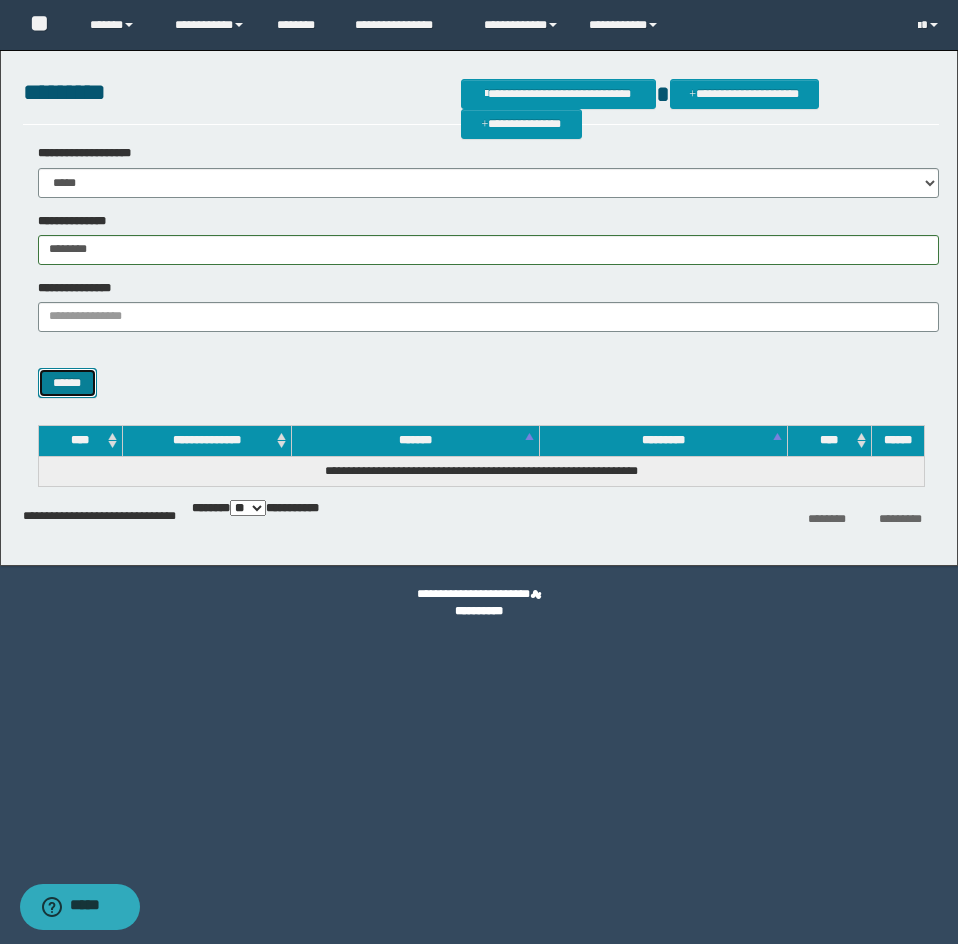 click on "******" at bounding box center [67, 383] 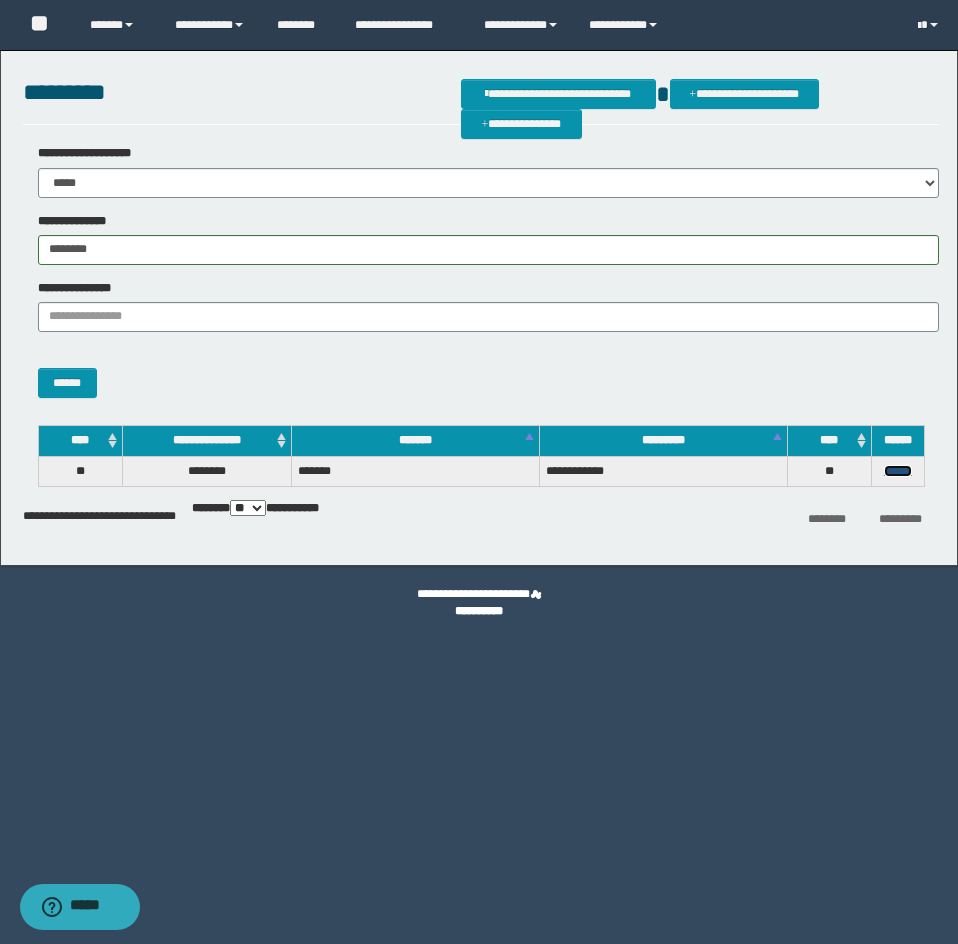 click on "******" at bounding box center [898, 471] 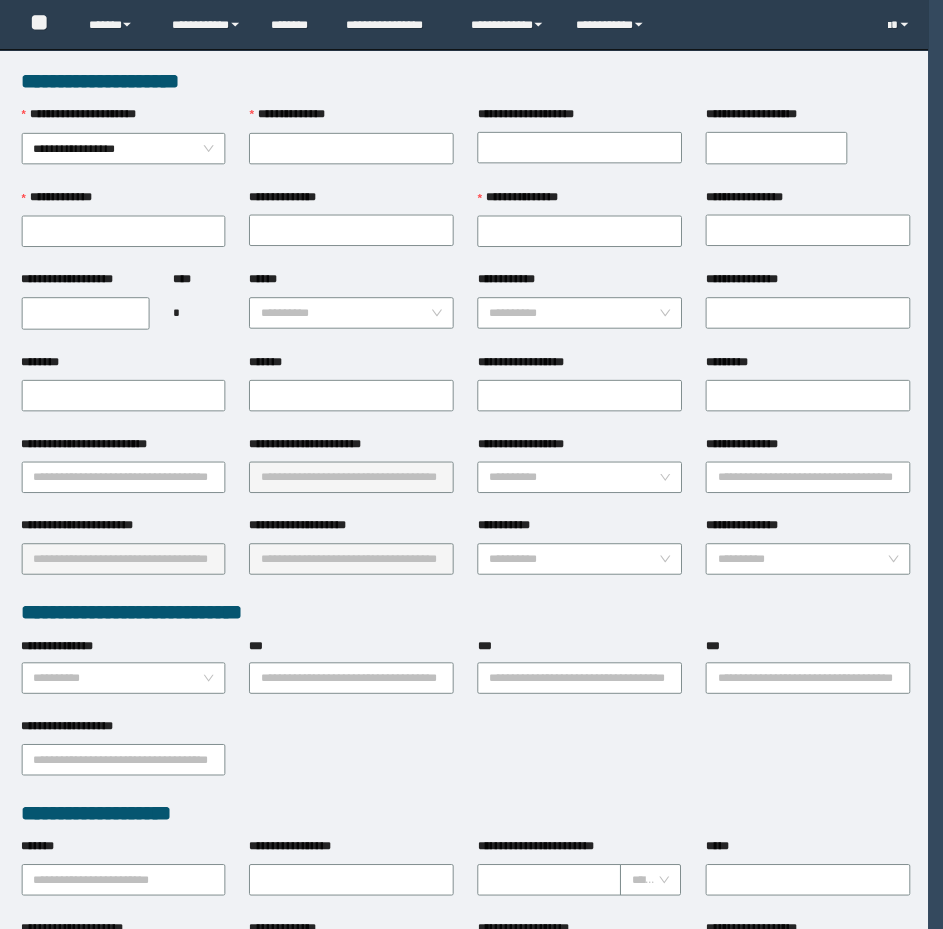 scroll, scrollTop: 0, scrollLeft: 0, axis: both 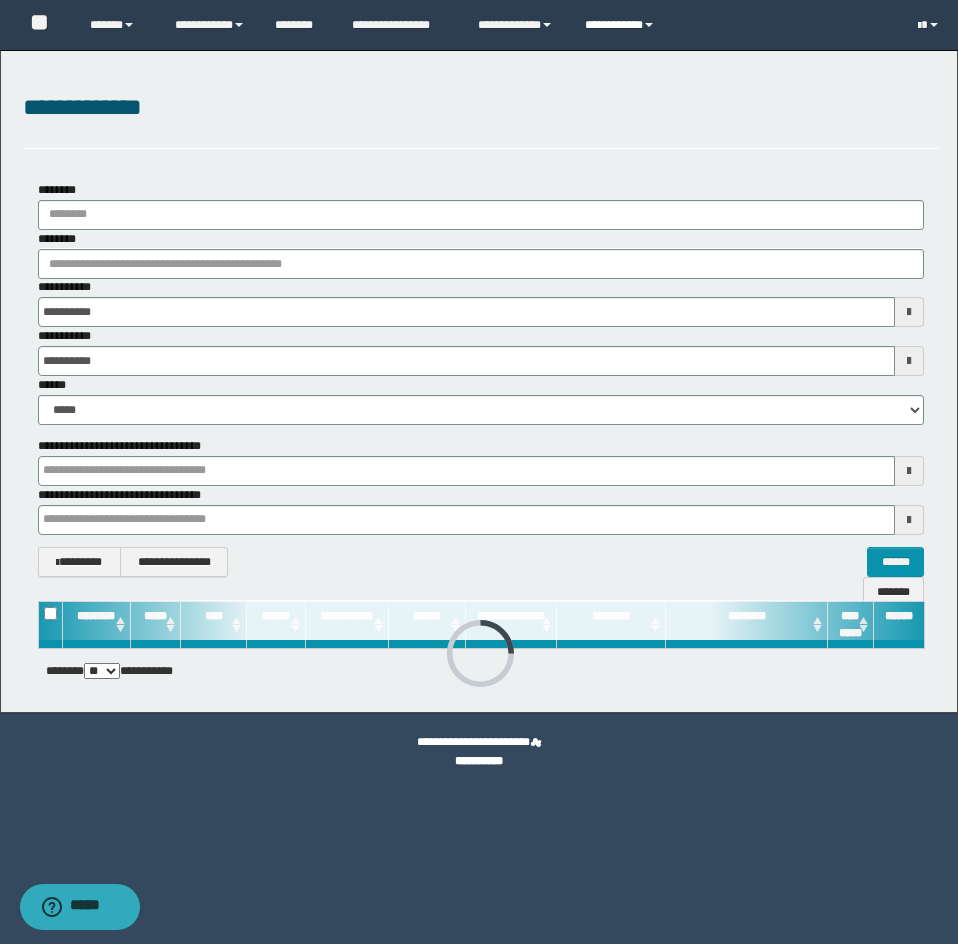 click on "**********" at bounding box center [622, 25] 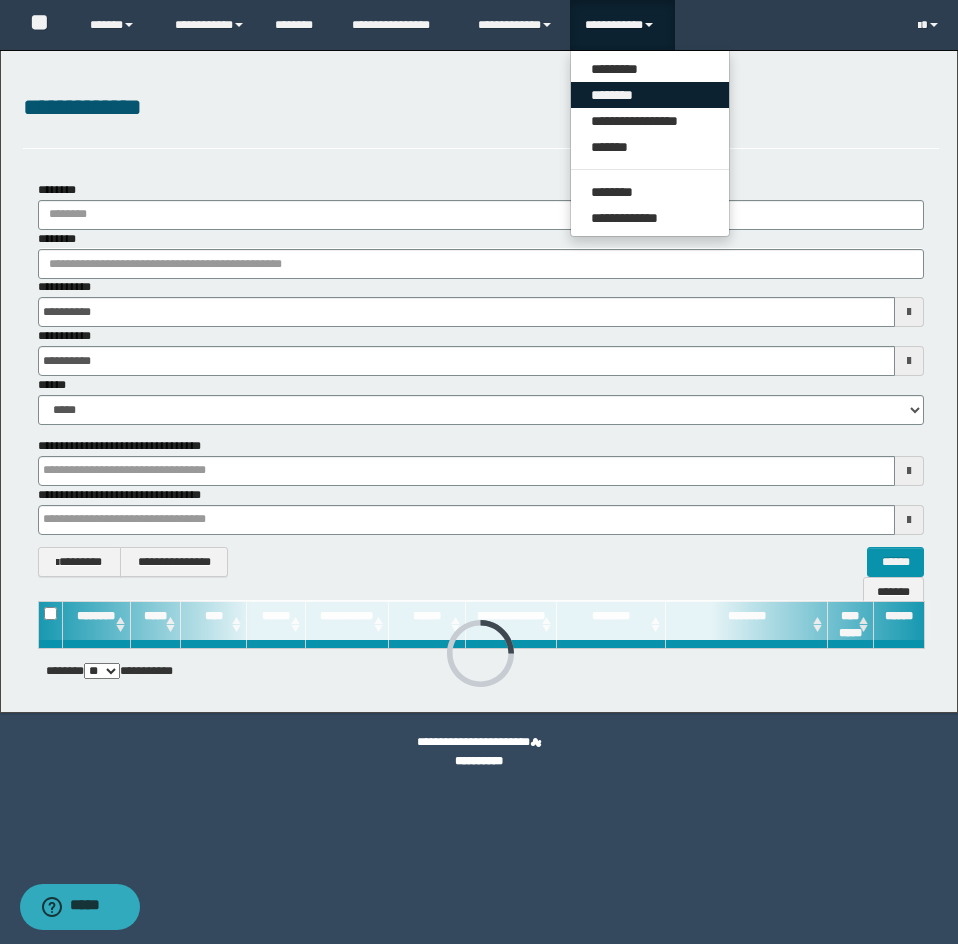 click on "********" at bounding box center [650, 95] 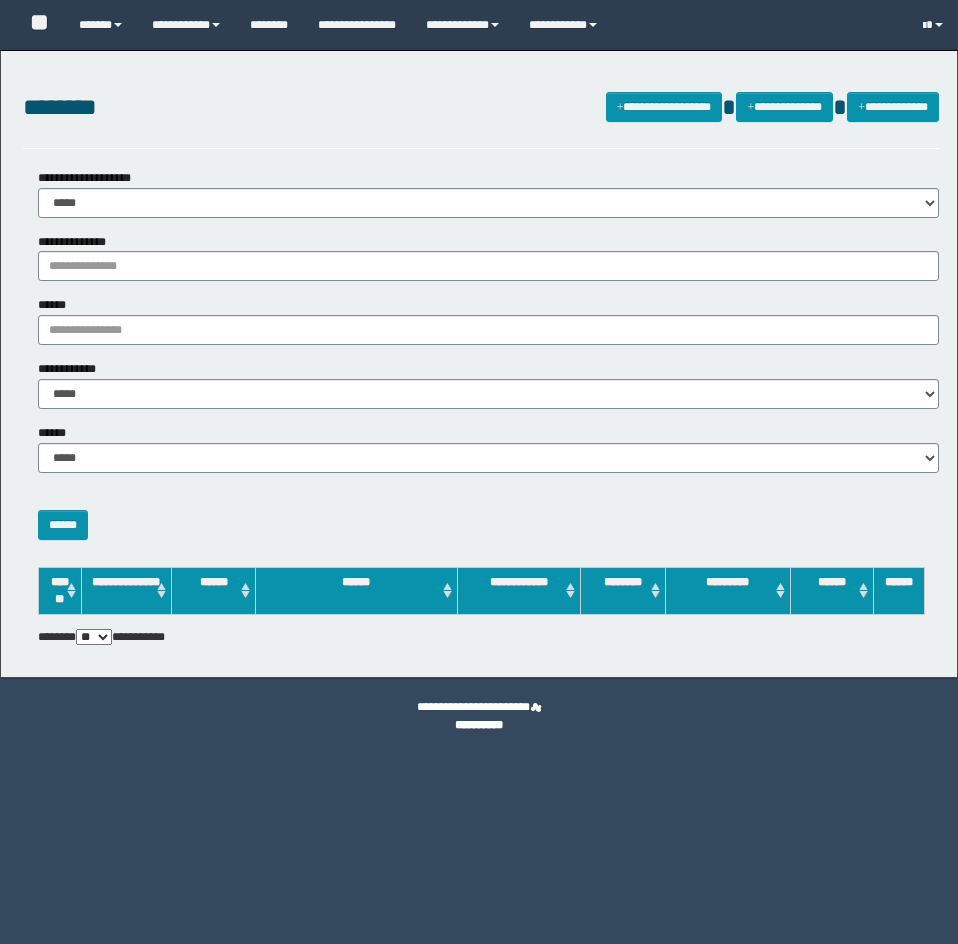 scroll, scrollTop: 0, scrollLeft: 0, axis: both 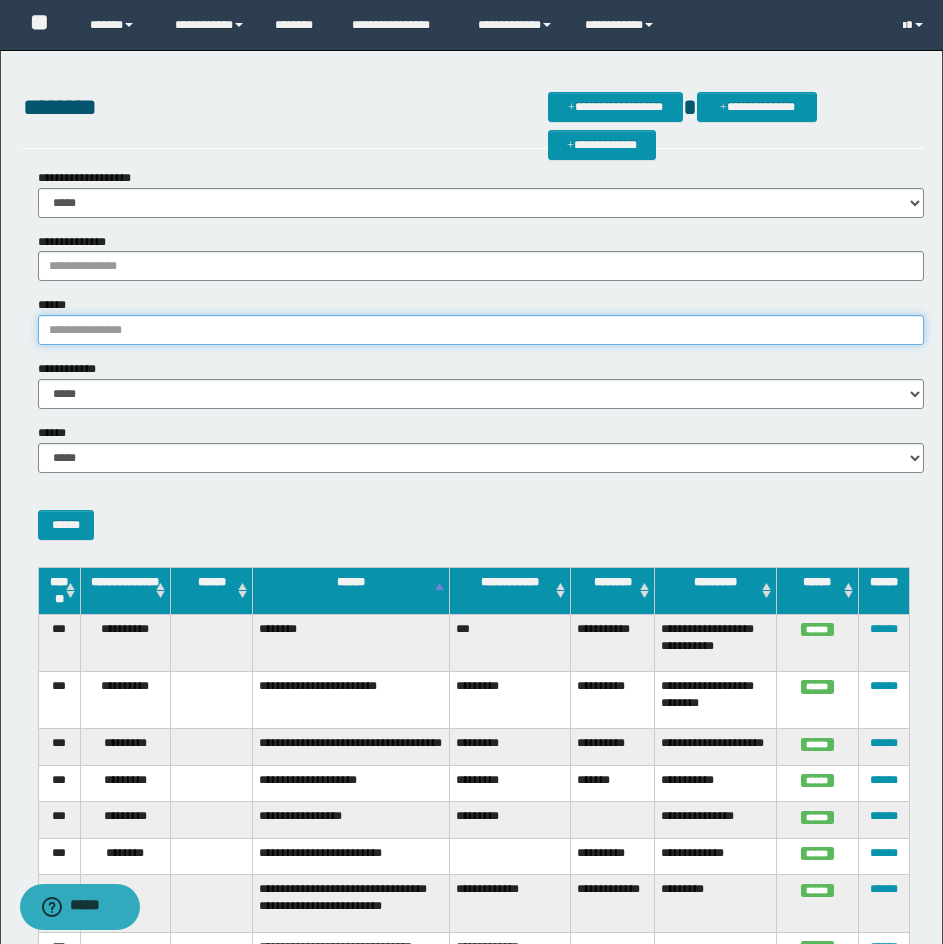 click on "******" at bounding box center [481, 330] 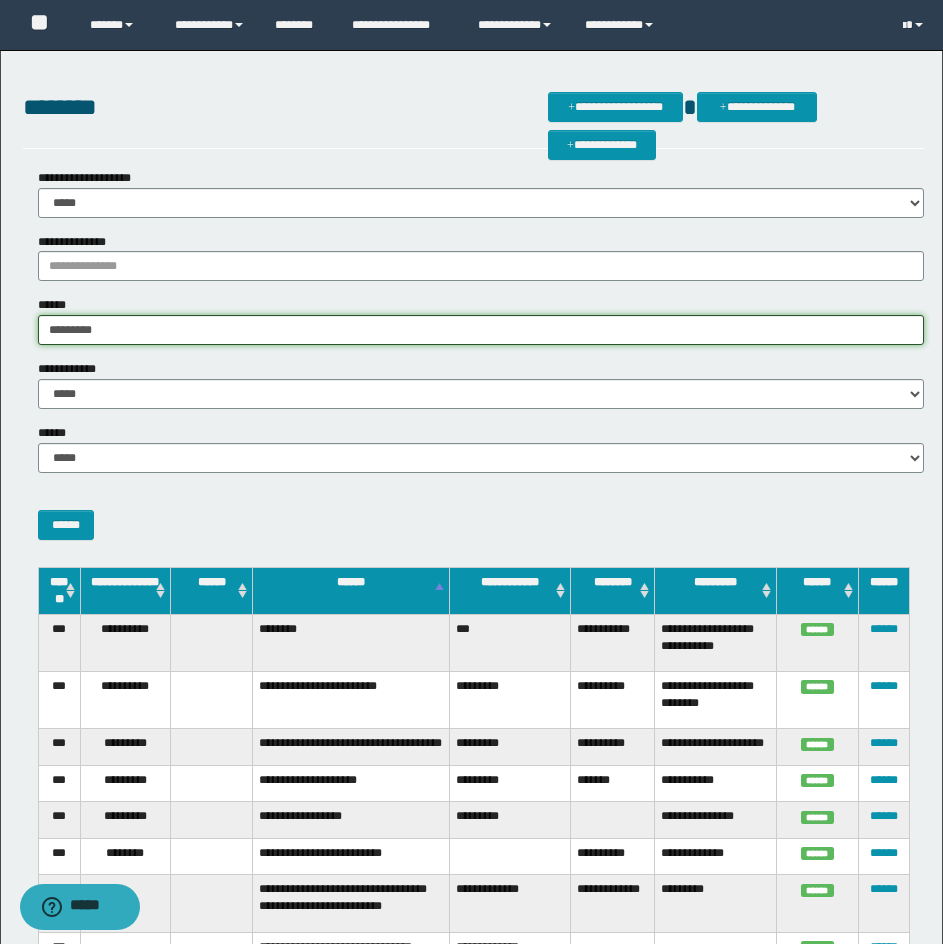 click on "*********" at bounding box center (481, 330) 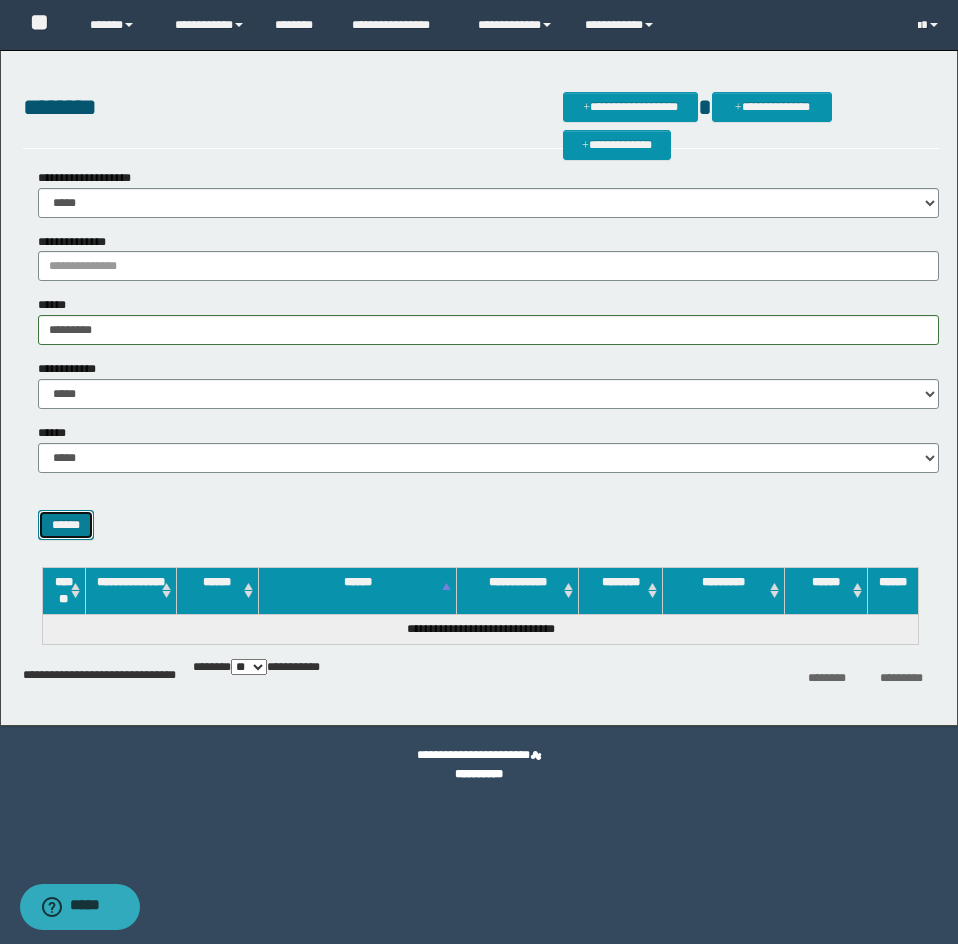 click on "******" at bounding box center [66, 525] 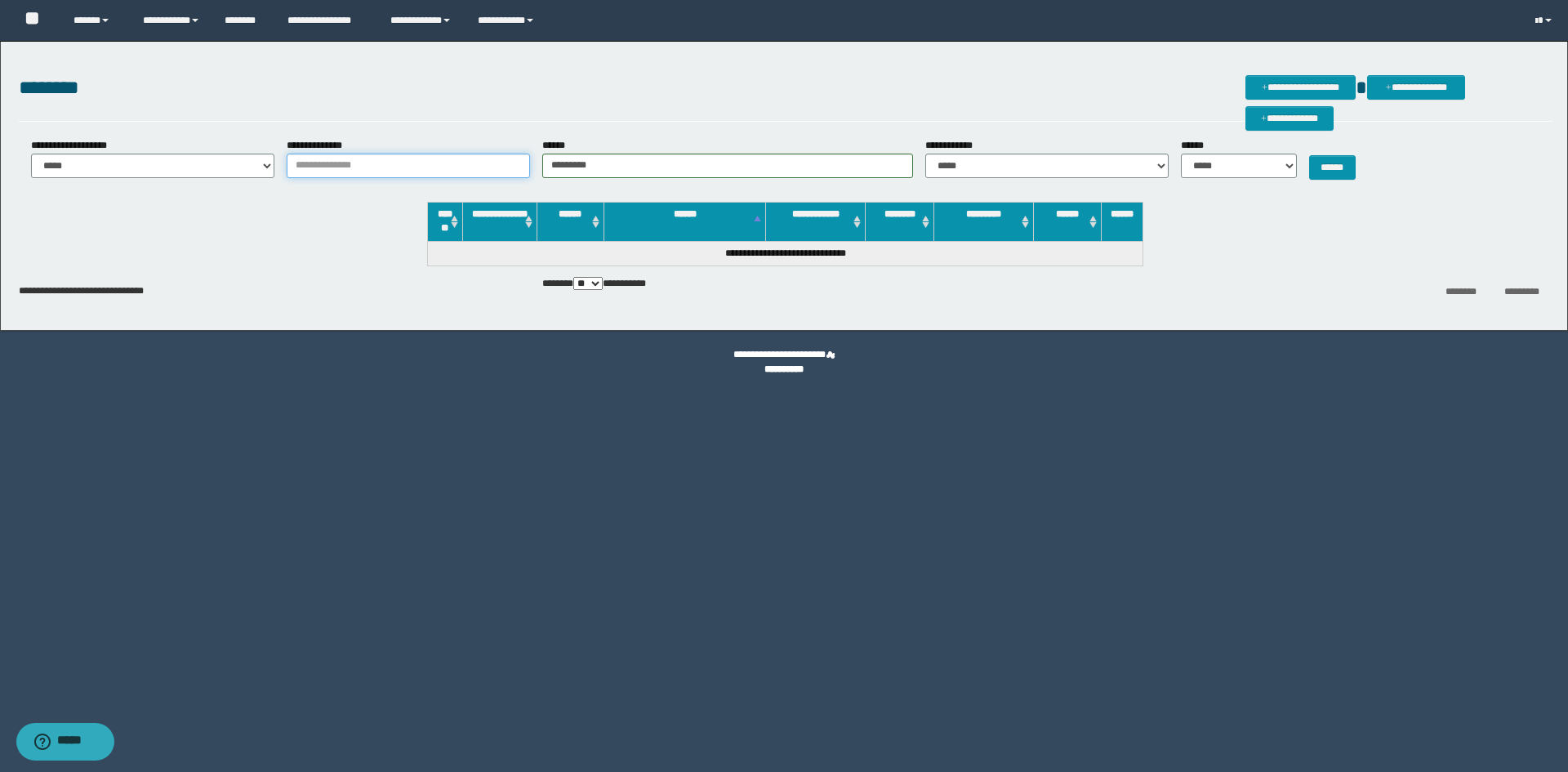 click on "**********" at bounding box center (408, 166) 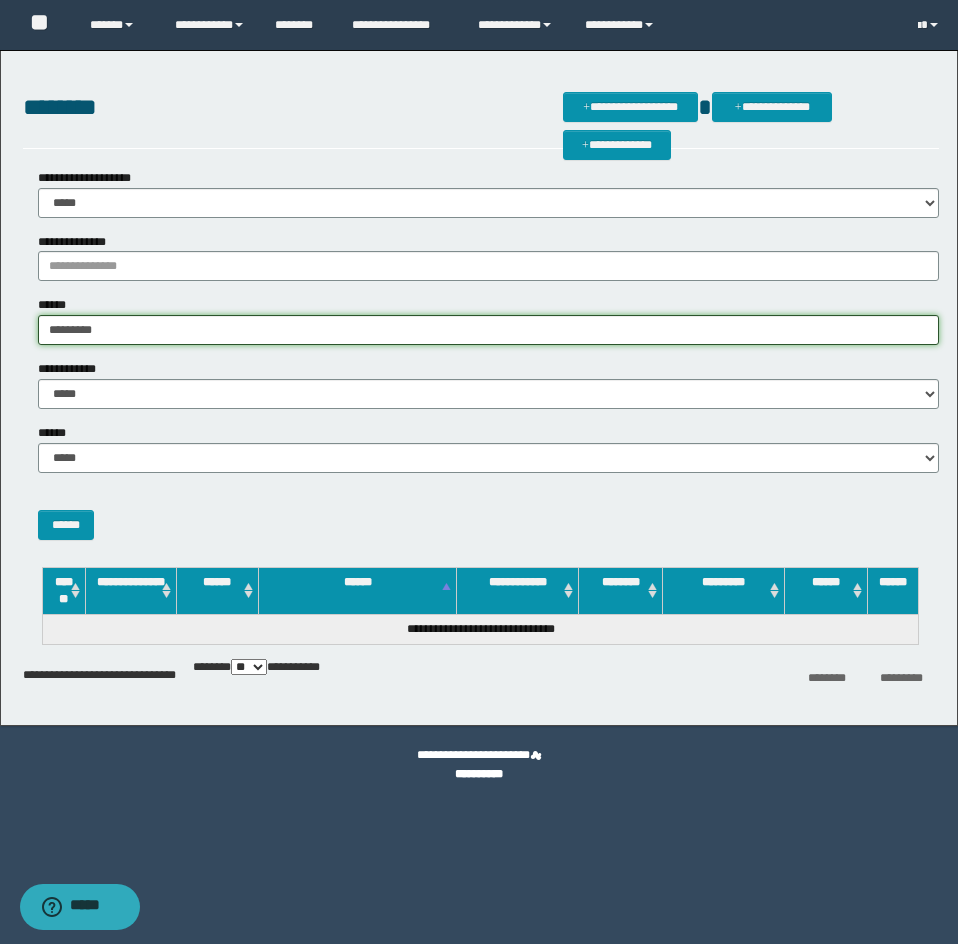 click on "*********" at bounding box center [488, 330] 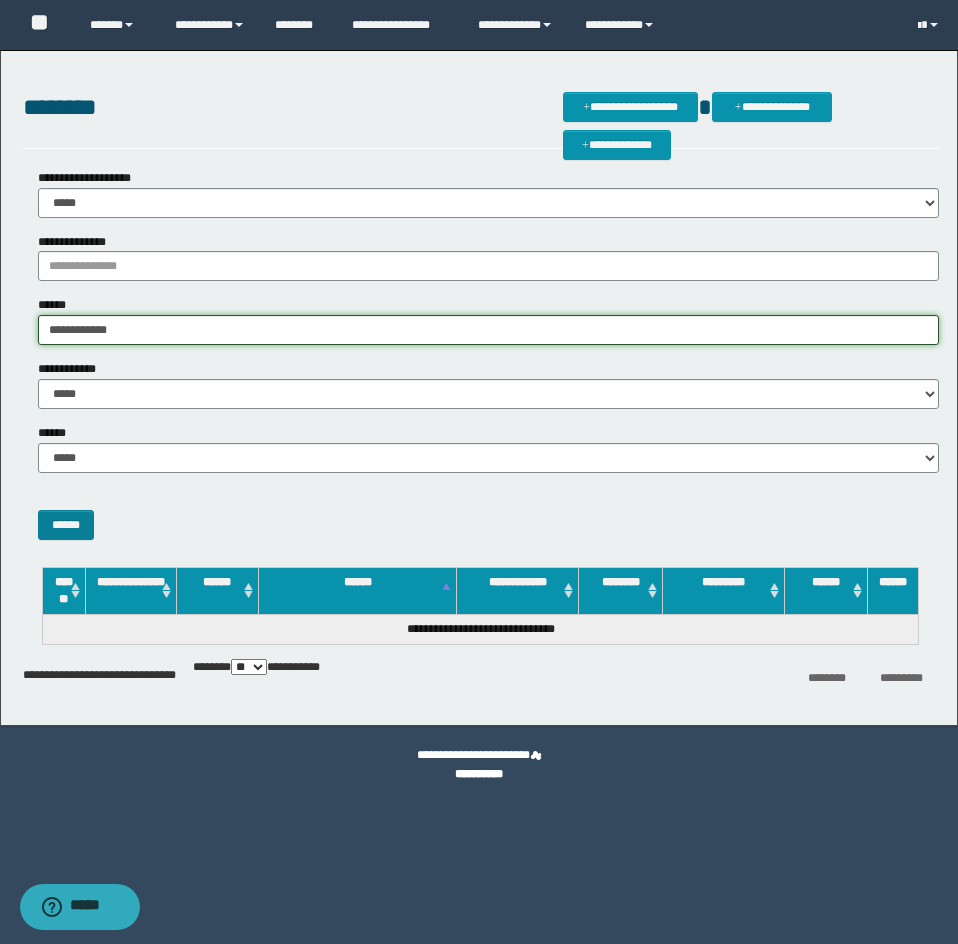 type on "**********" 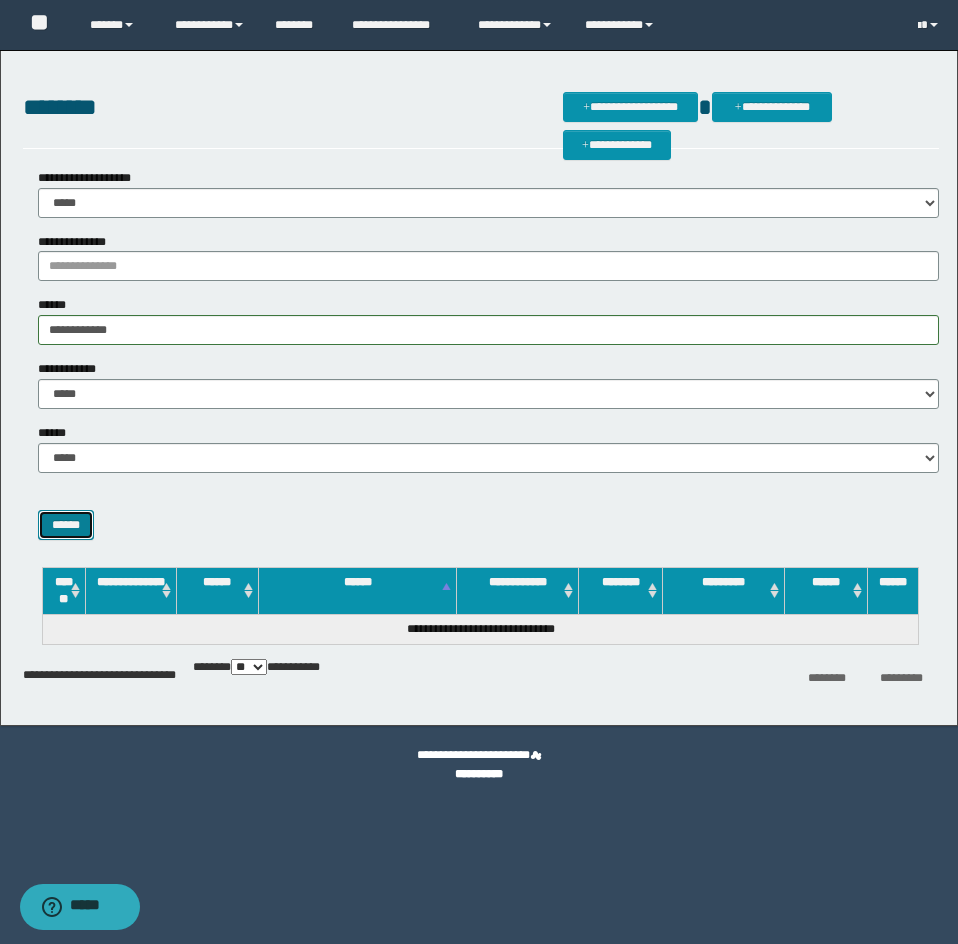 click on "******" at bounding box center [66, 525] 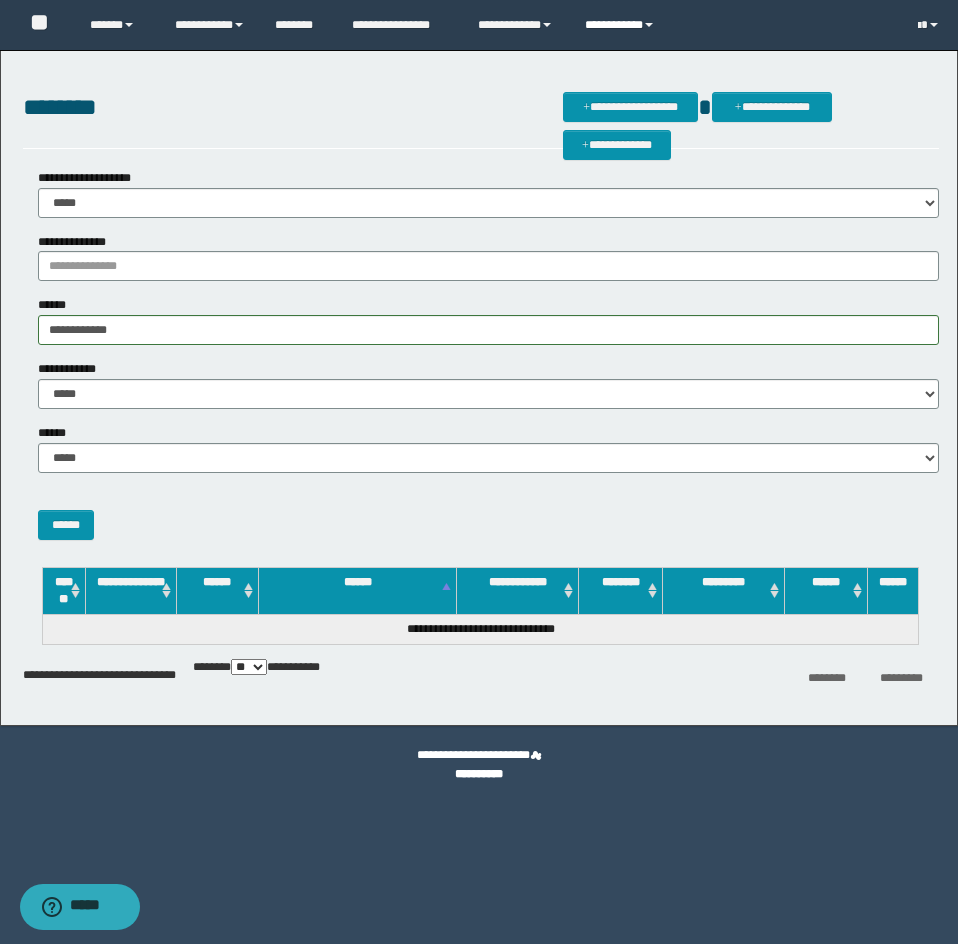 click at bounding box center (649, 25) 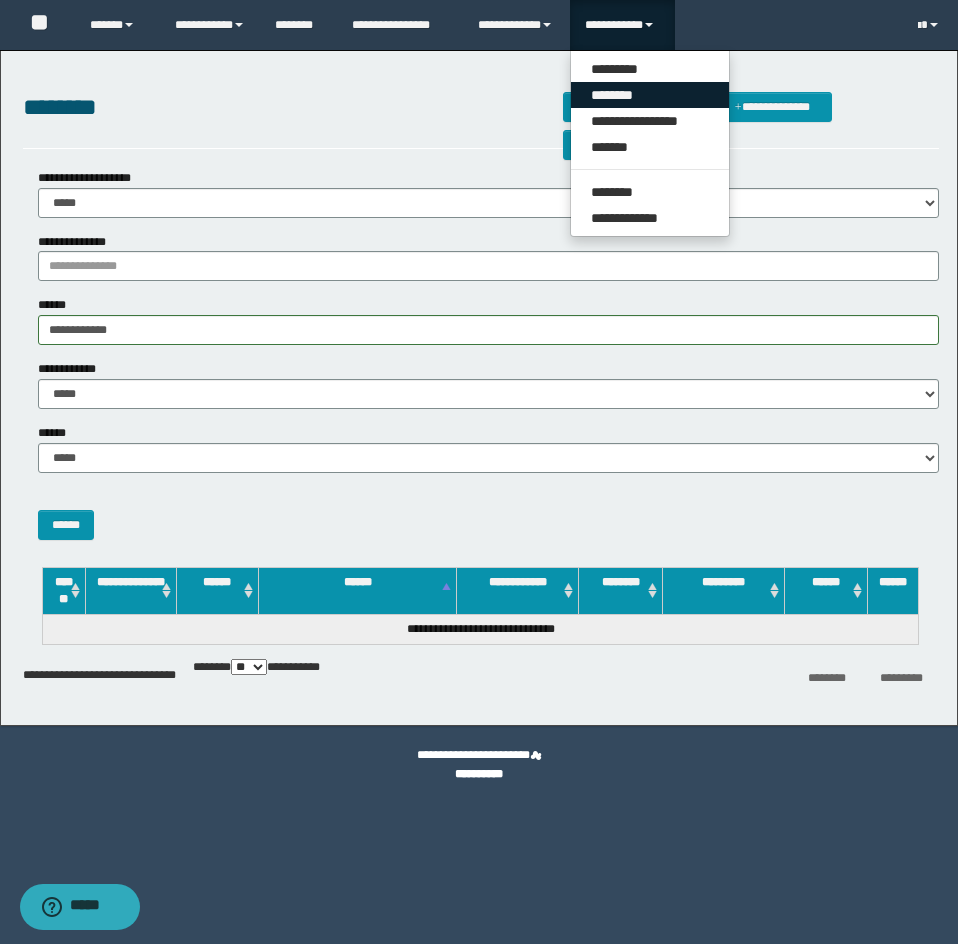 click on "********" at bounding box center [650, 95] 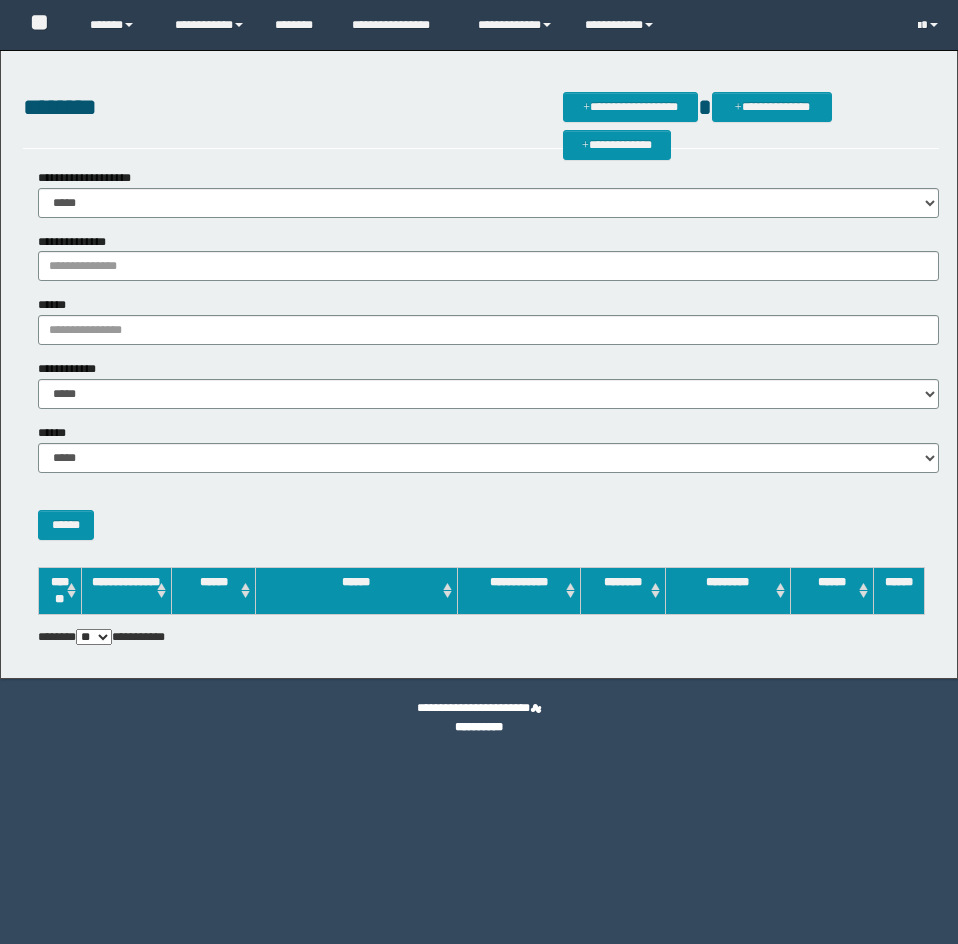 scroll, scrollTop: 0, scrollLeft: 0, axis: both 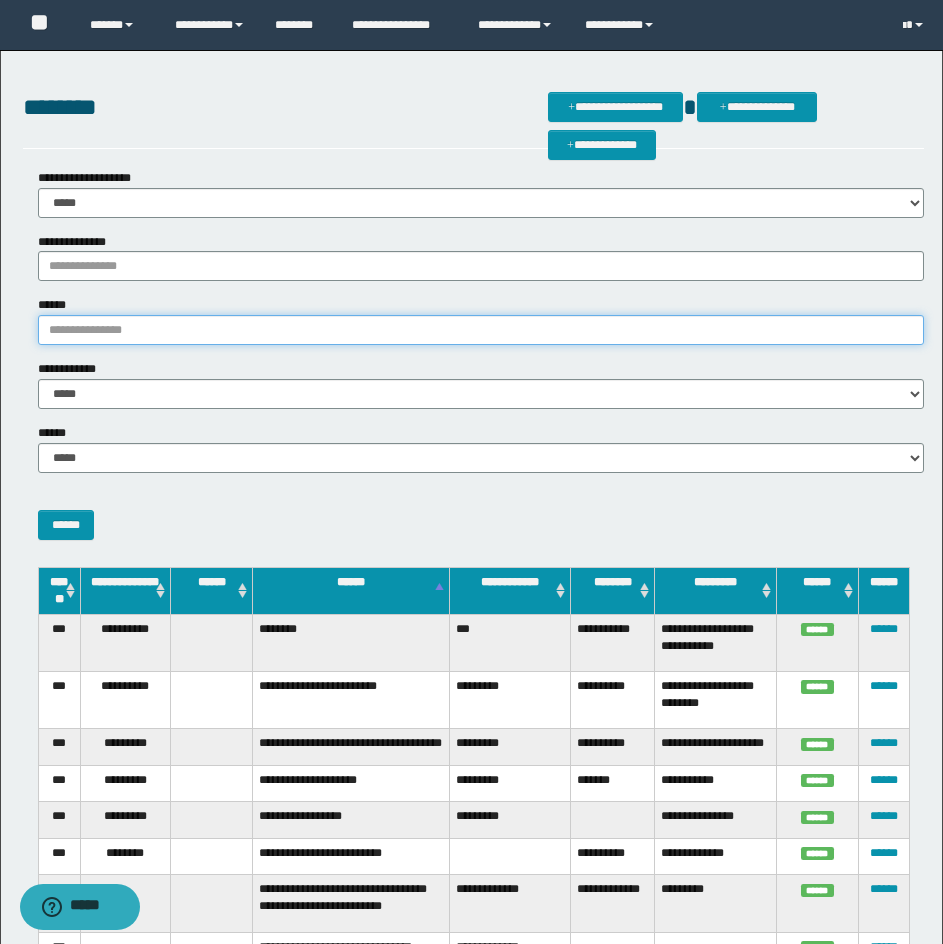click on "******" at bounding box center [481, 330] 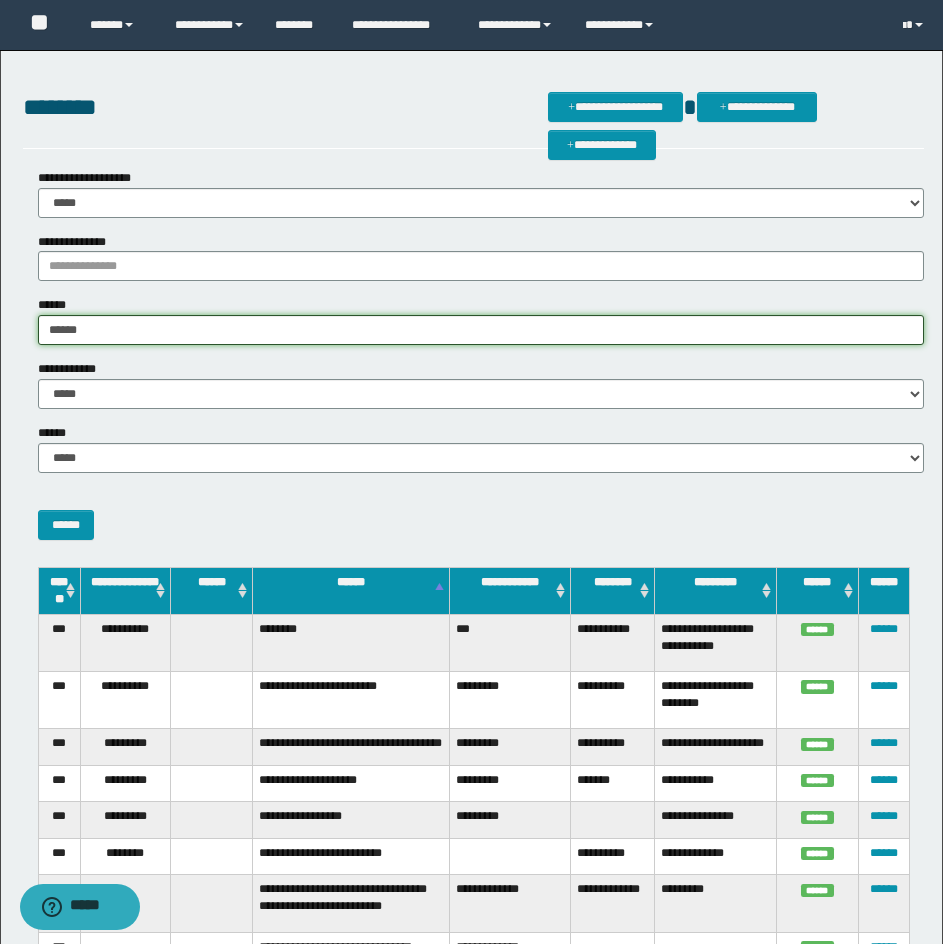 type on "******" 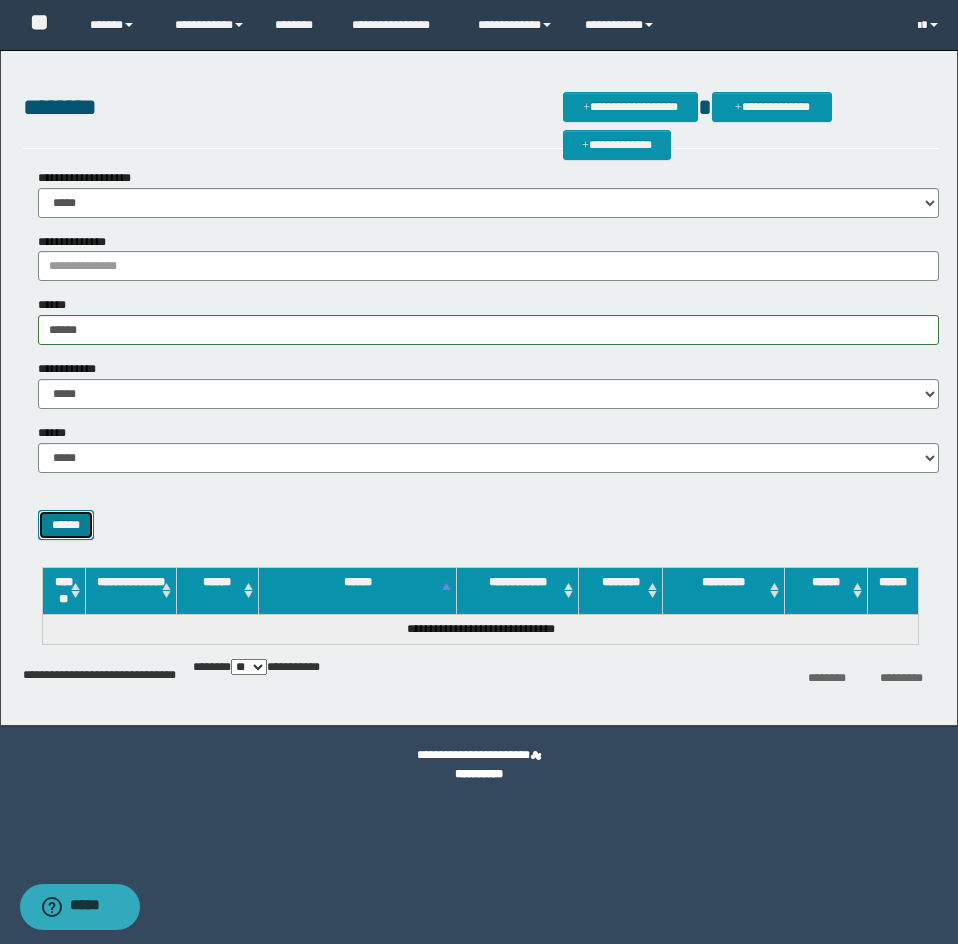 click on "******" at bounding box center [66, 525] 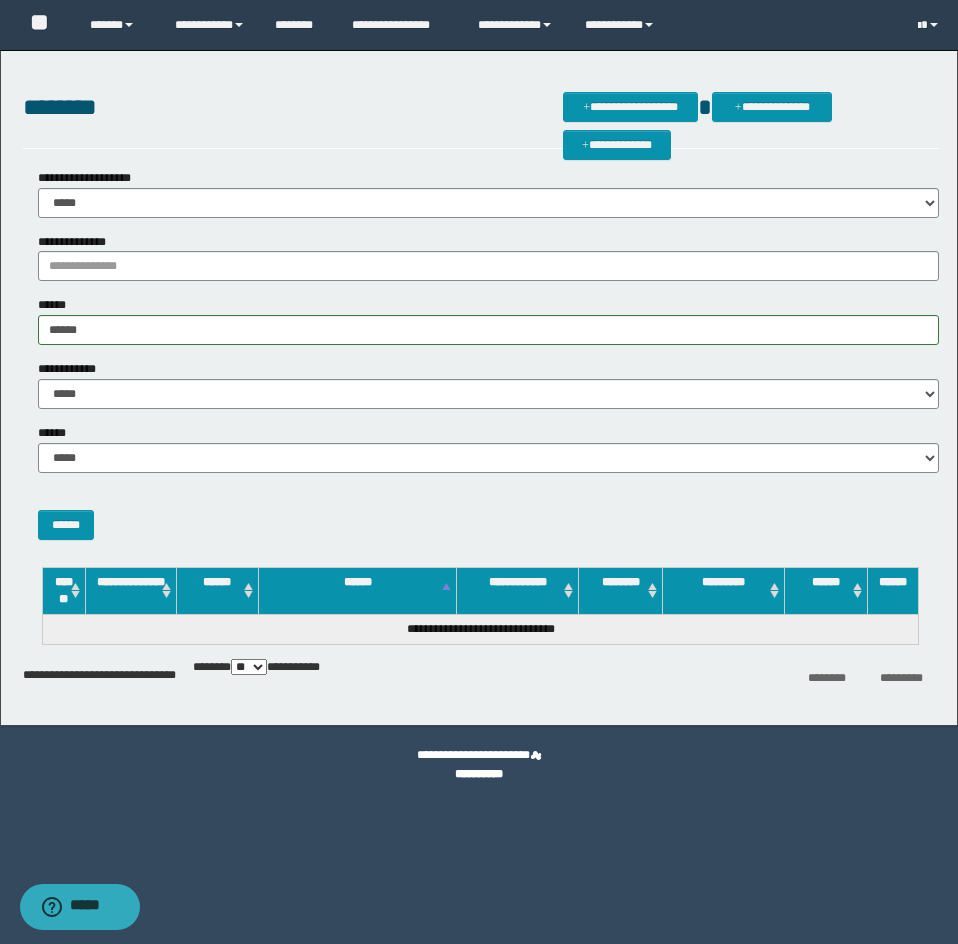 click on "******" at bounding box center [481, 514] 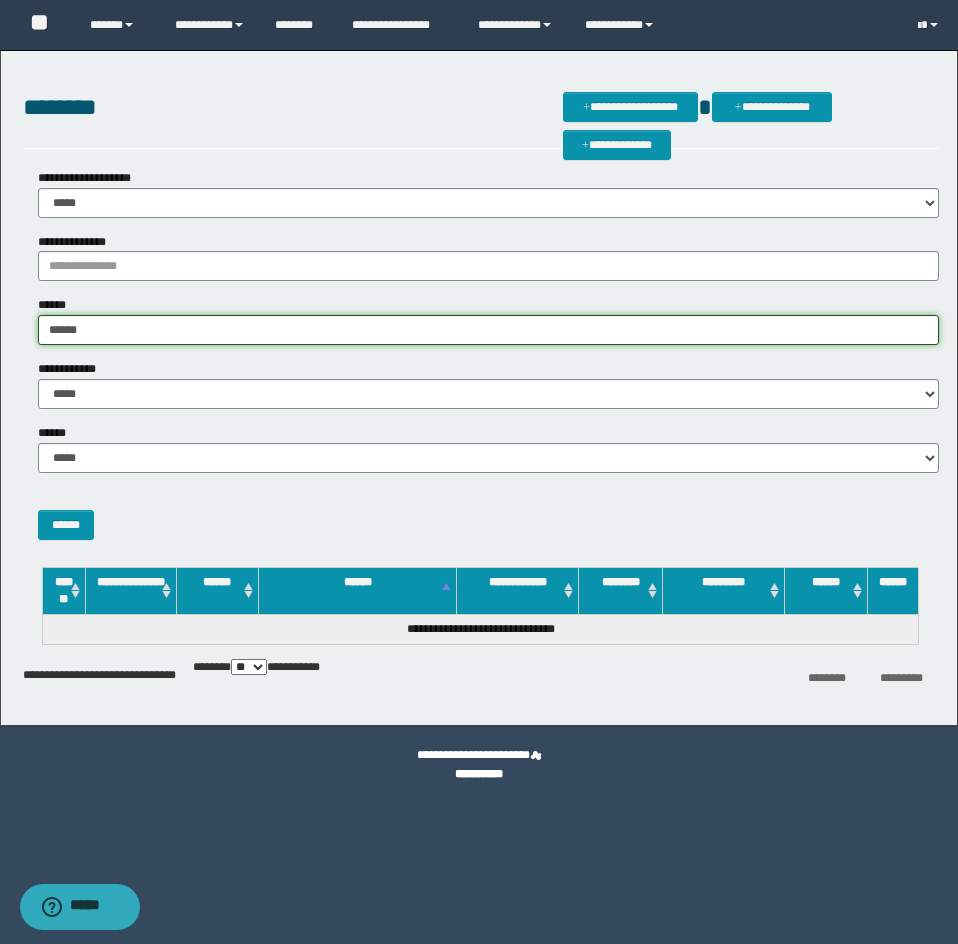 drag, startPoint x: 89, startPoint y: 331, endPoint x: -54, endPoint y: 334, distance: 143.03146 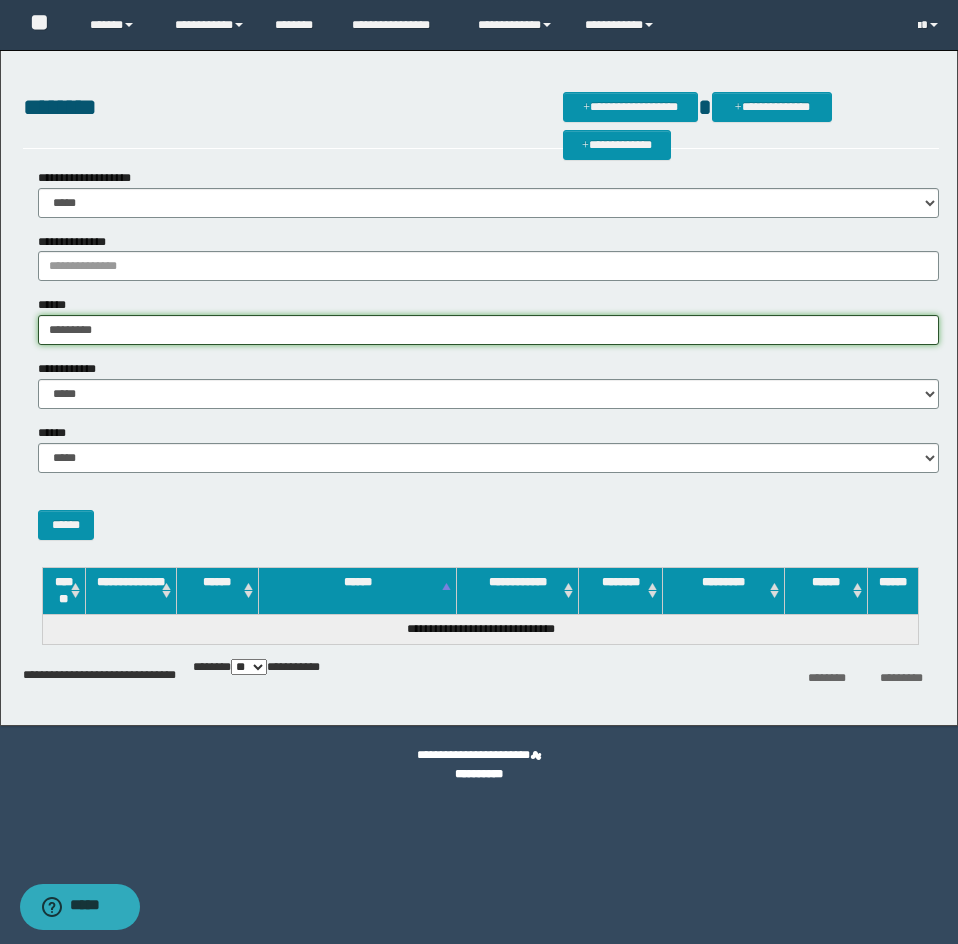 type on "*********" 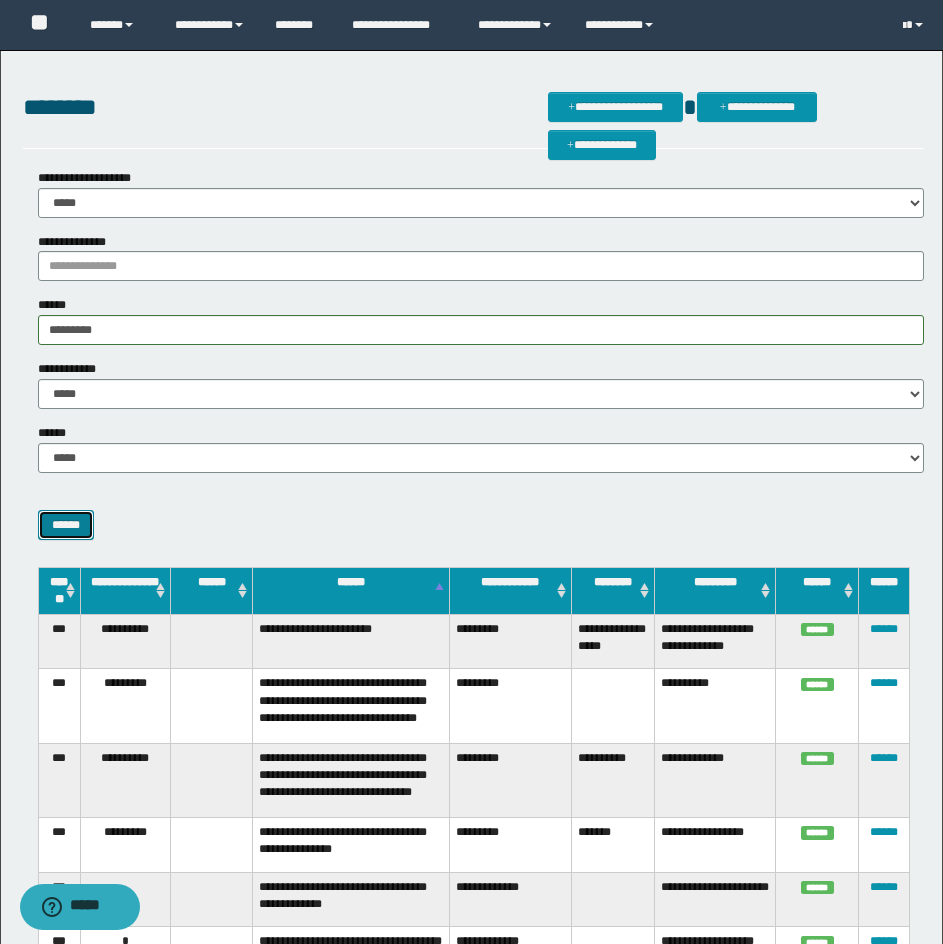 click on "******" at bounding box center (66, 525) 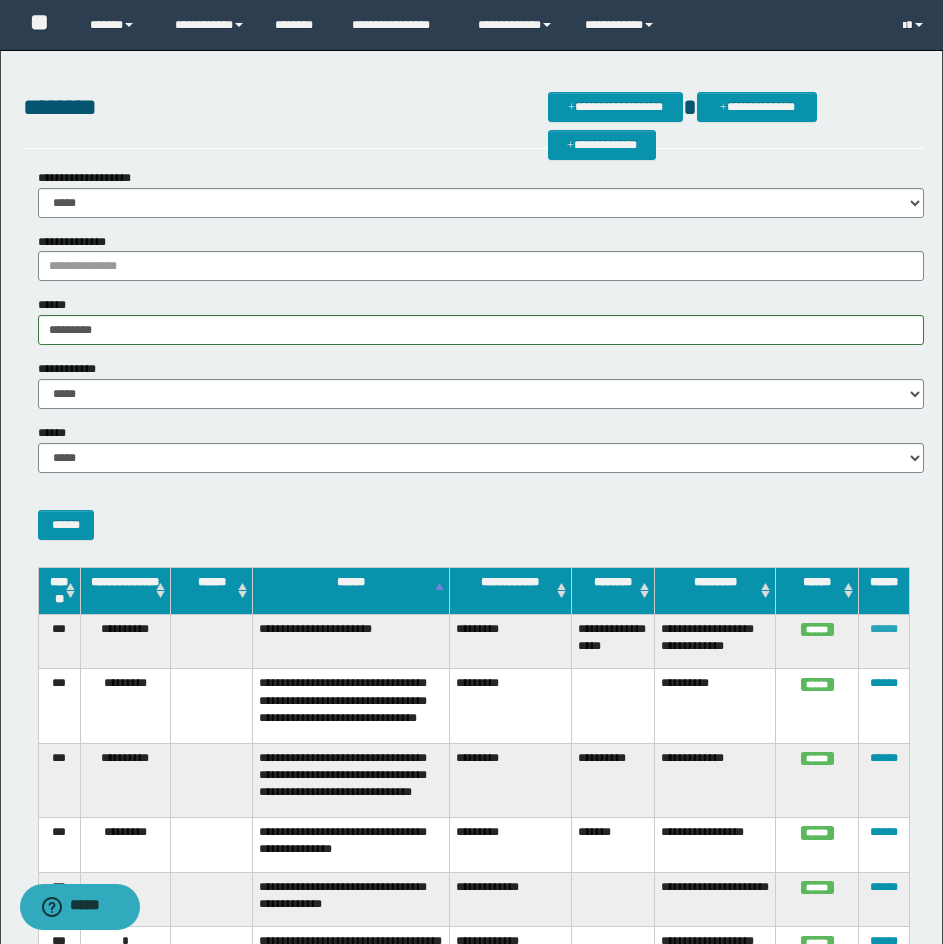 click on "******" at bounding box center [884, 629] 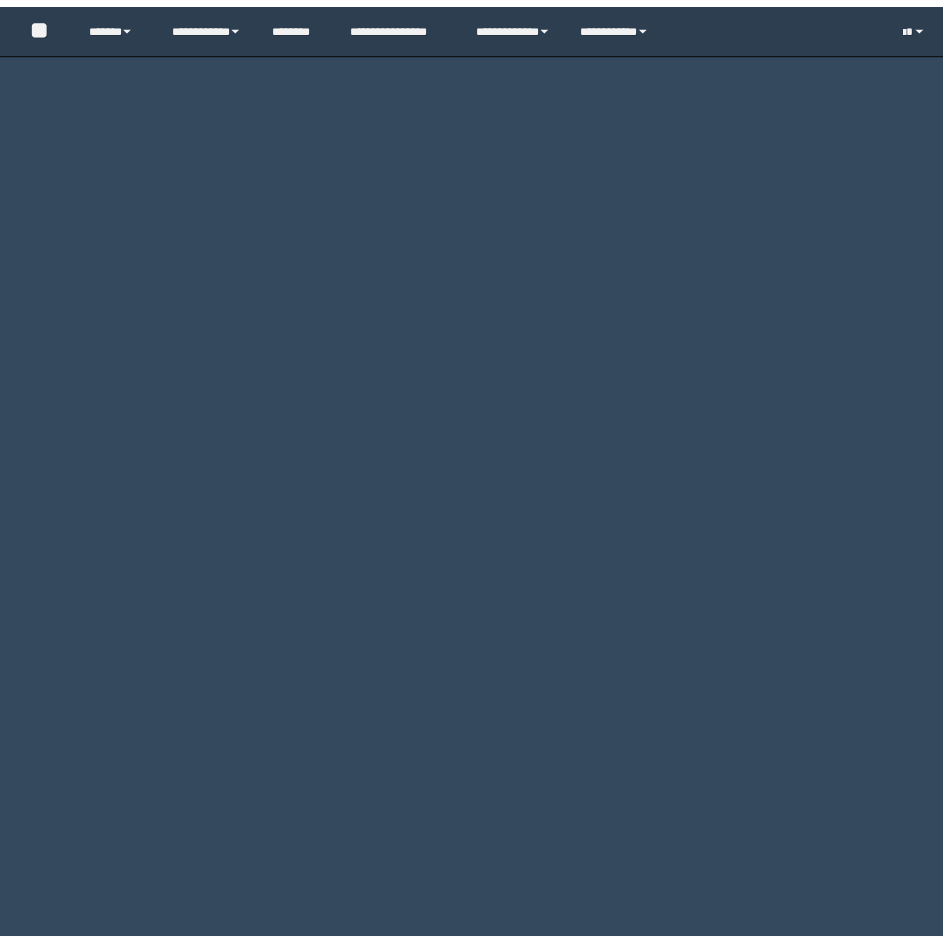 scroll, scrollTop: 0, scrollLeft: 0, axis: both 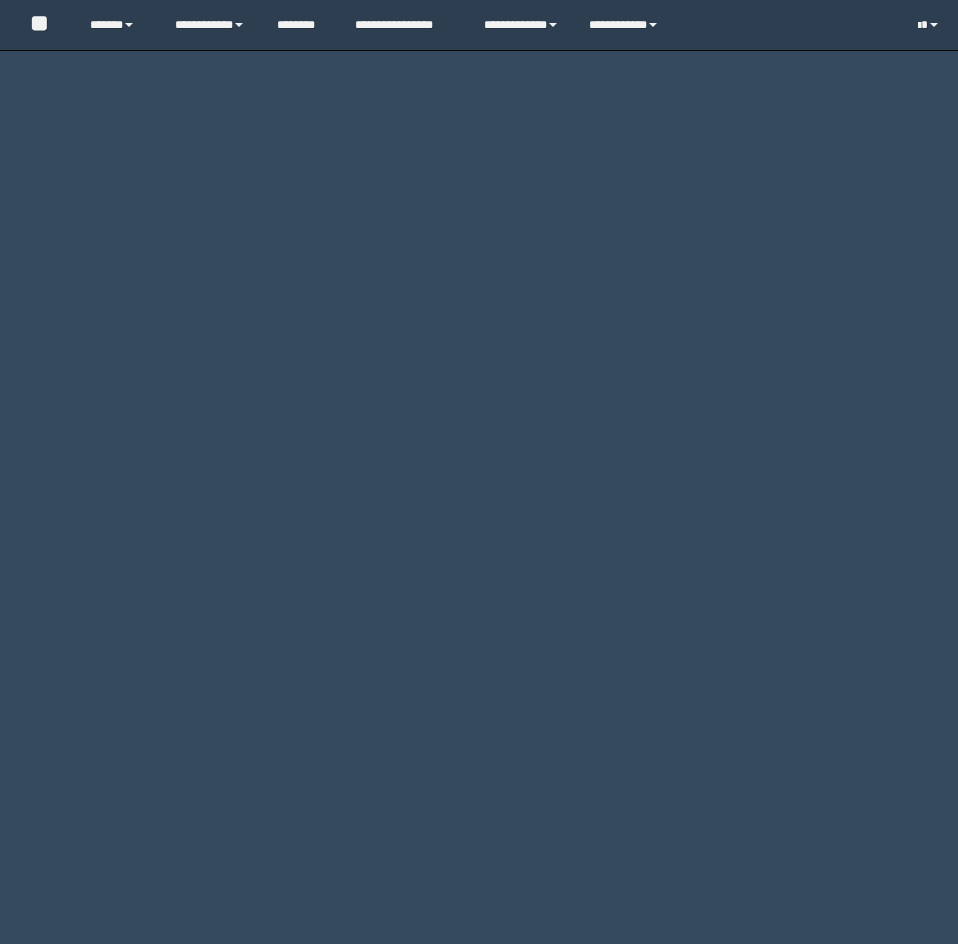 click on "**********" at bounding box center (479, 472) 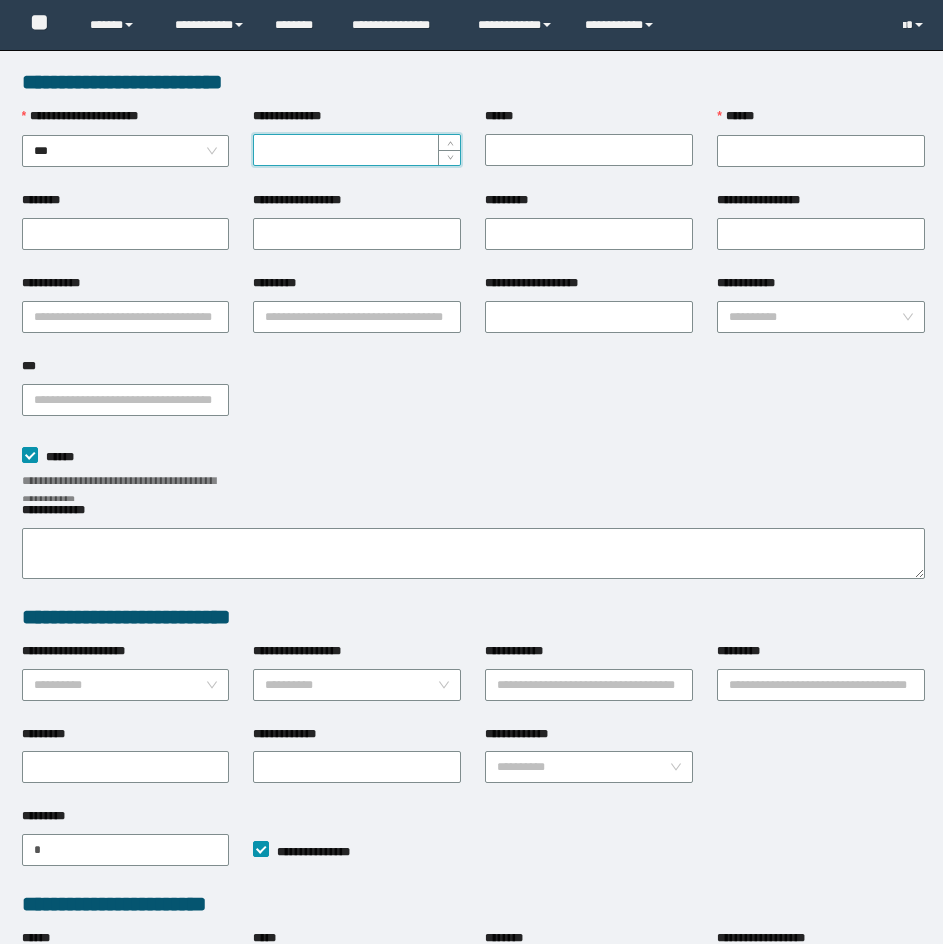 type on "**********" 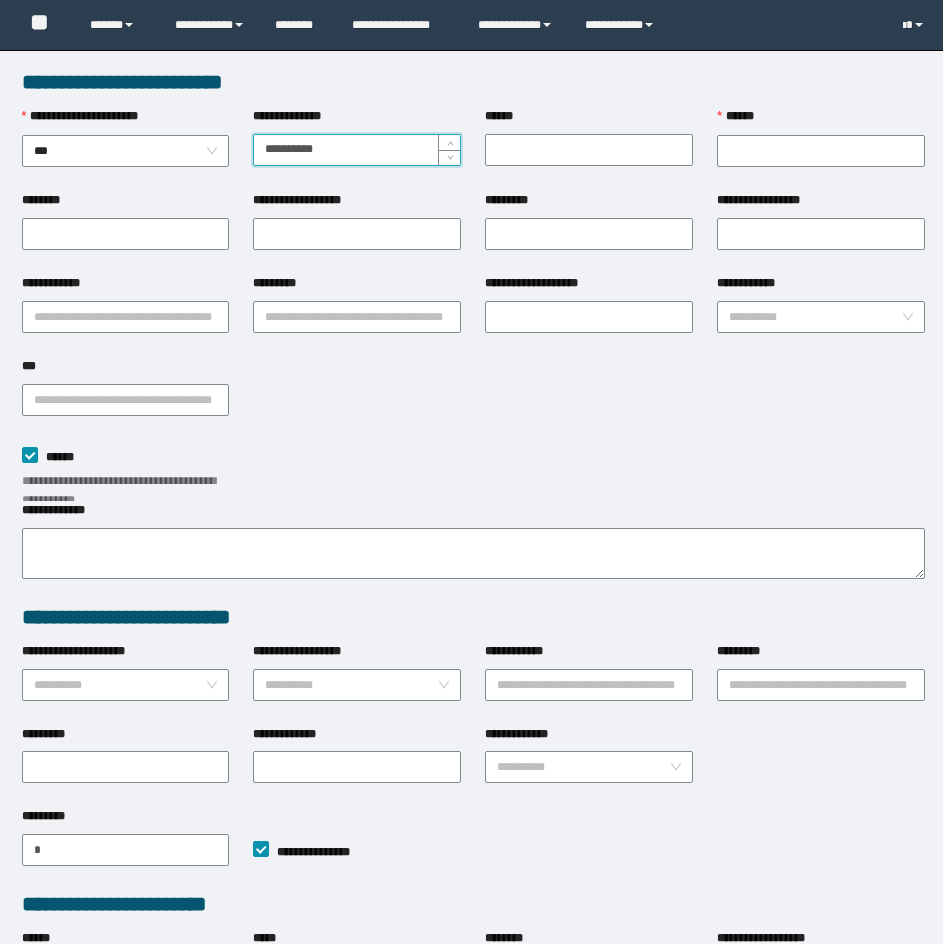 type on "**********" 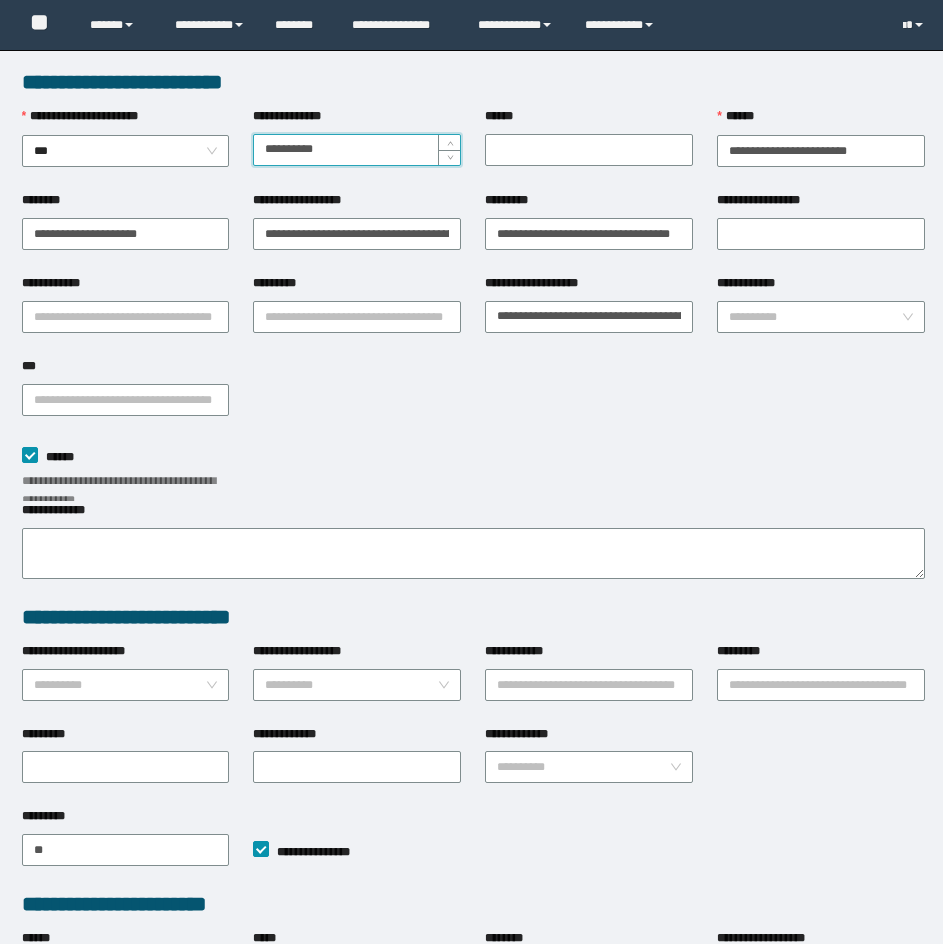 scroll, scrollTop: 0, scrollLeft: 0, axis: both 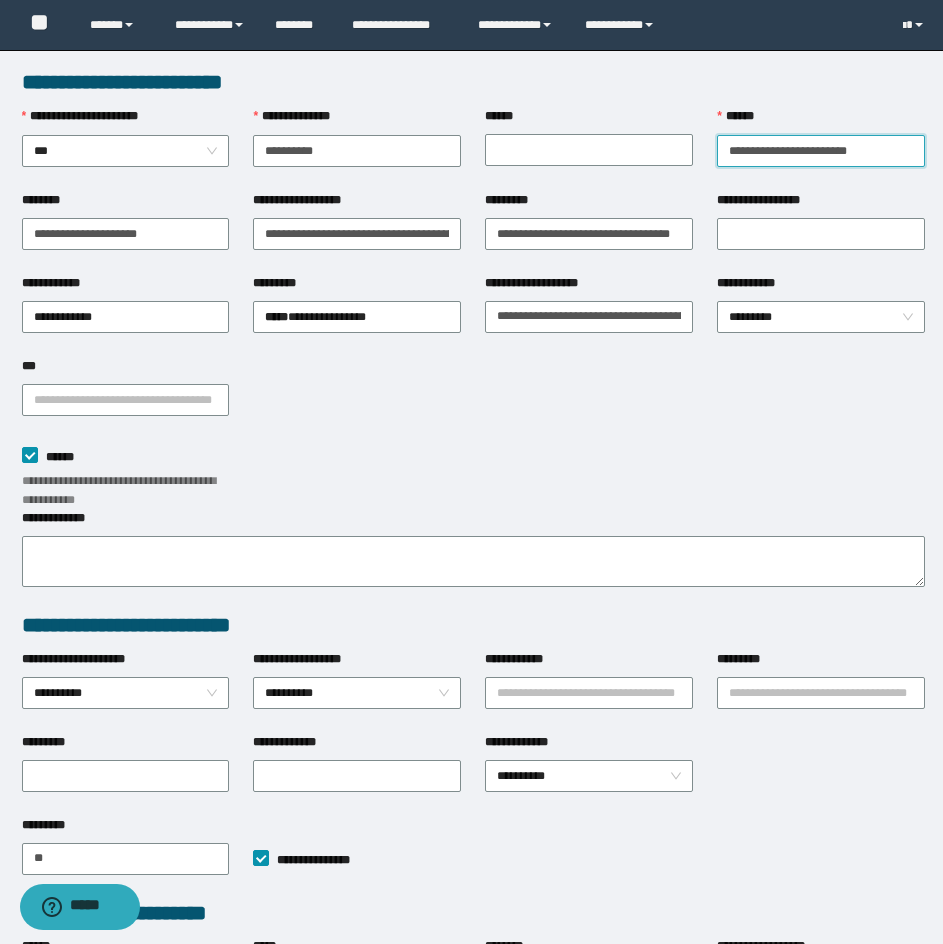 drag, startPoint x: 721, startPoint y: 151, endPoint x: 958, endPoint y: 143, distance: 237.13498 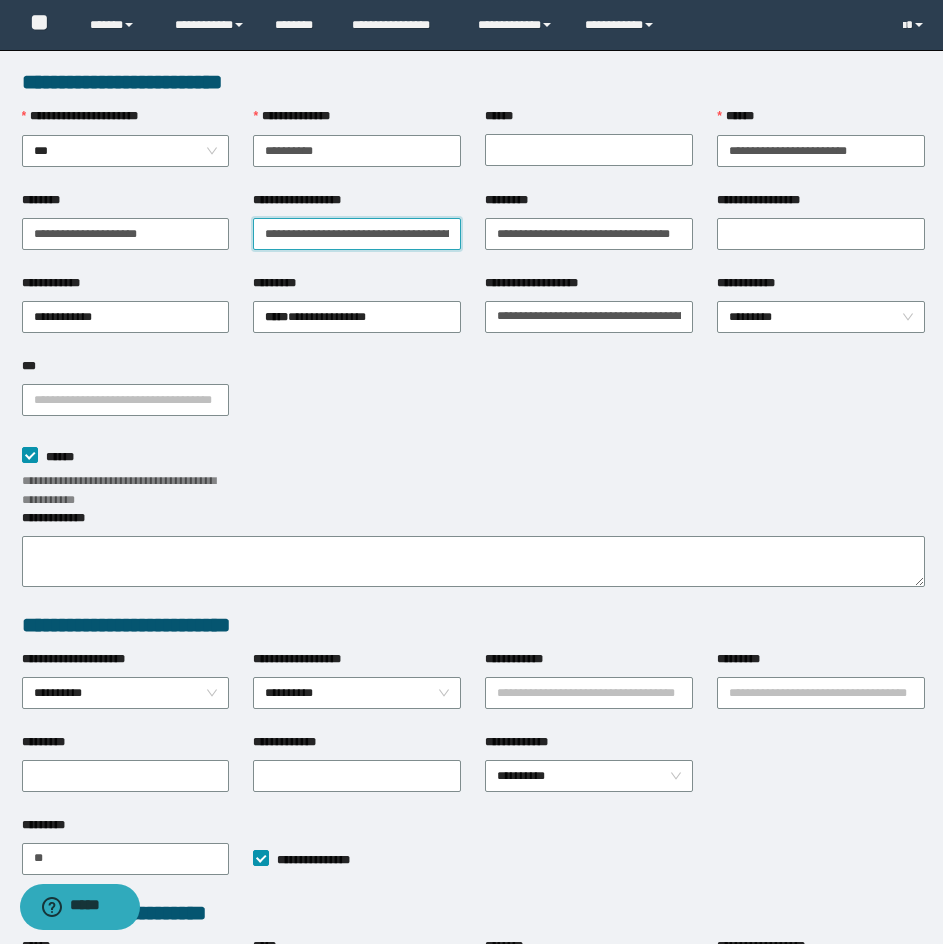 click on "**********" at bounding box center (357, 234) 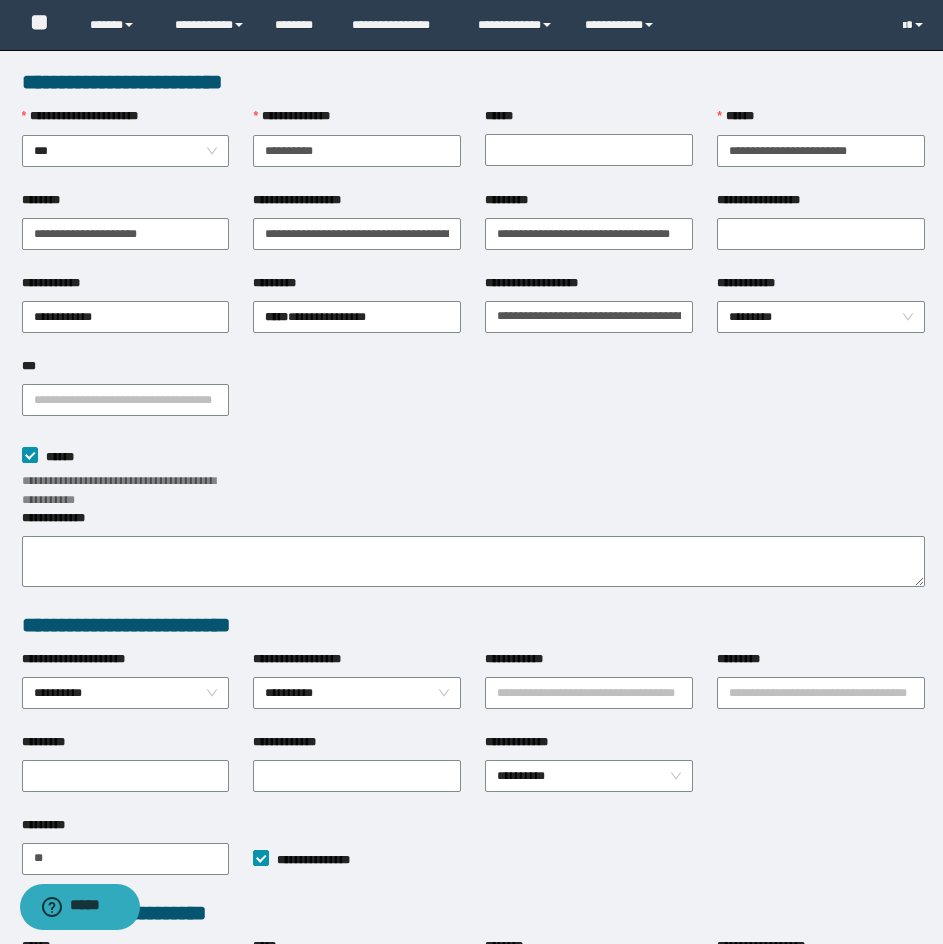 click on "**********" at bounding box center (473, 475) 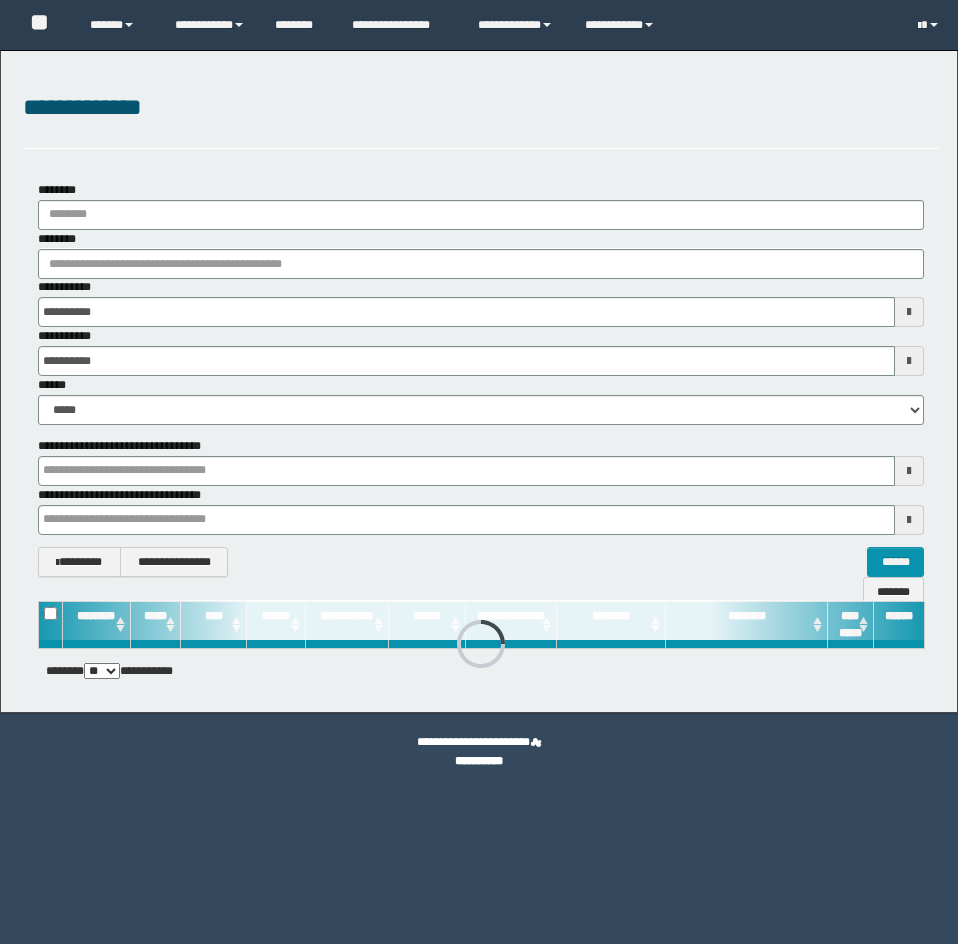 scroll, scrollTop: 0, scrollLeft: 0, axis: both 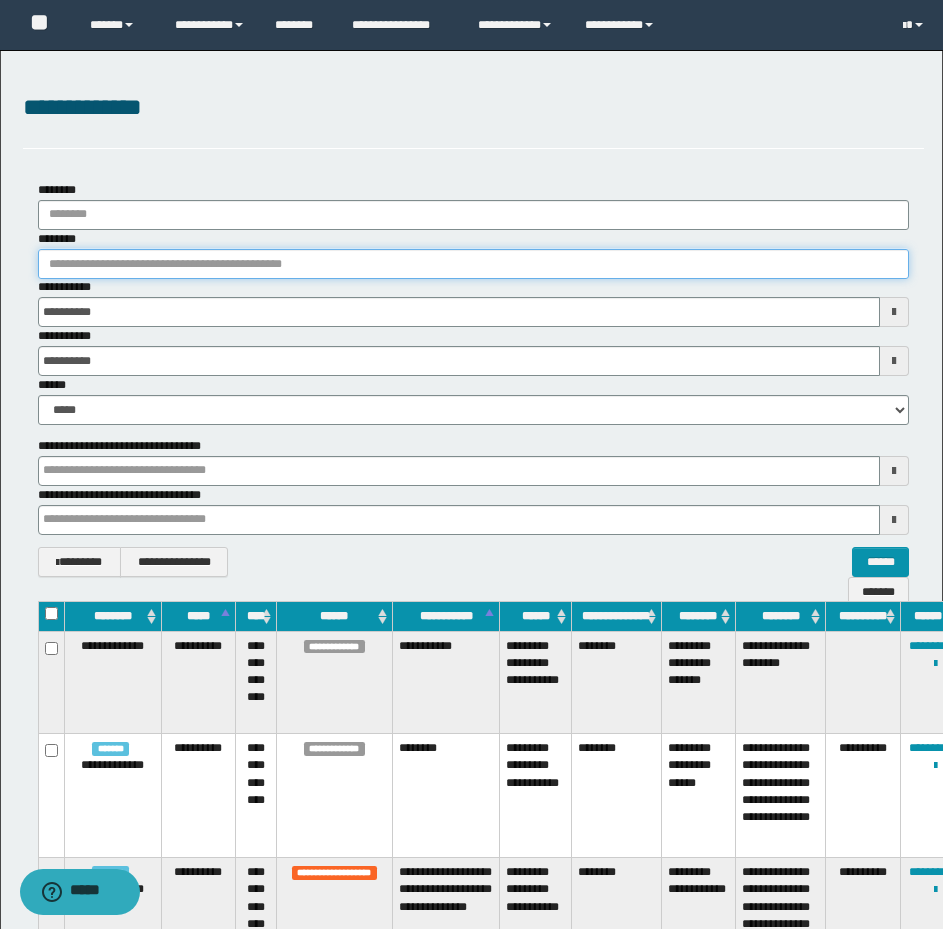 click on "********" at bounding box center (473, 264) 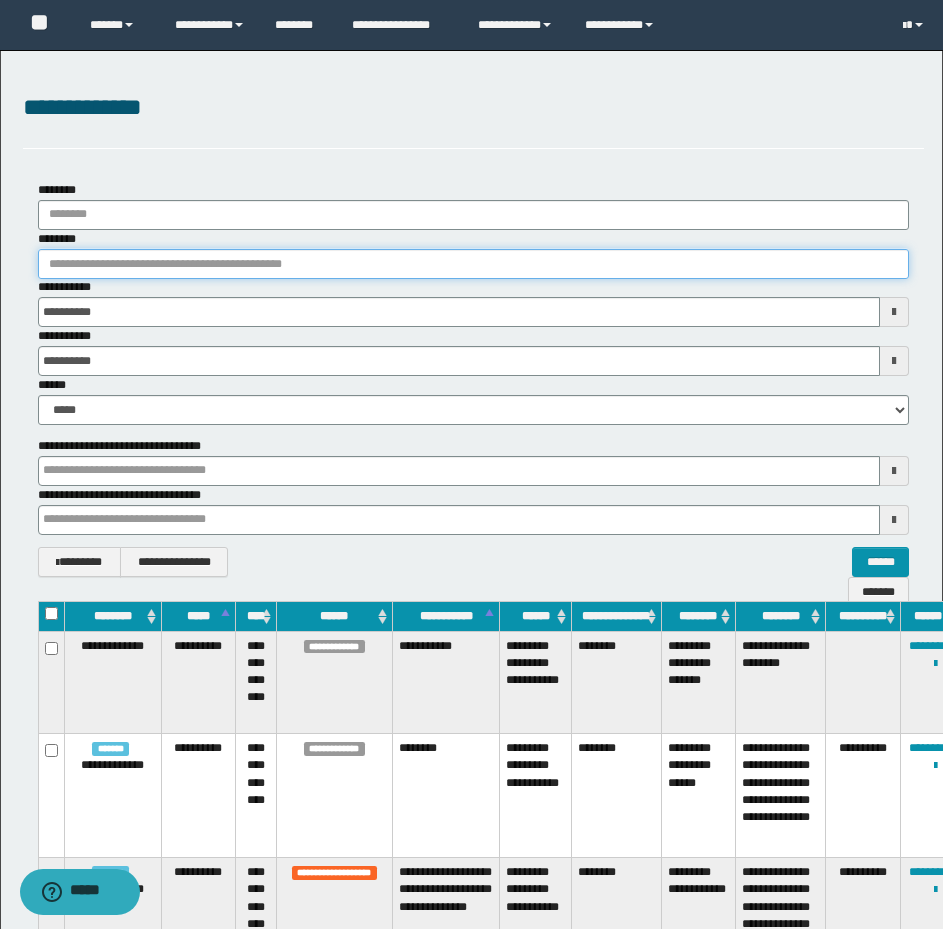 paste on "********" 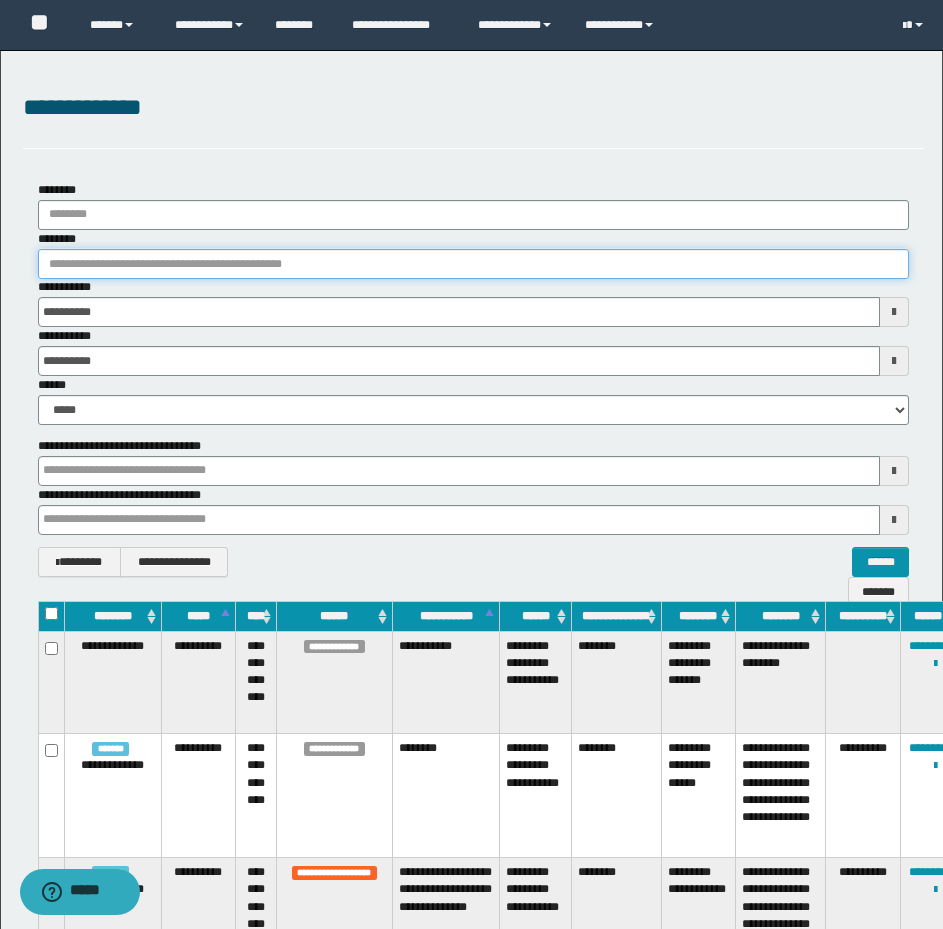 type on "********" 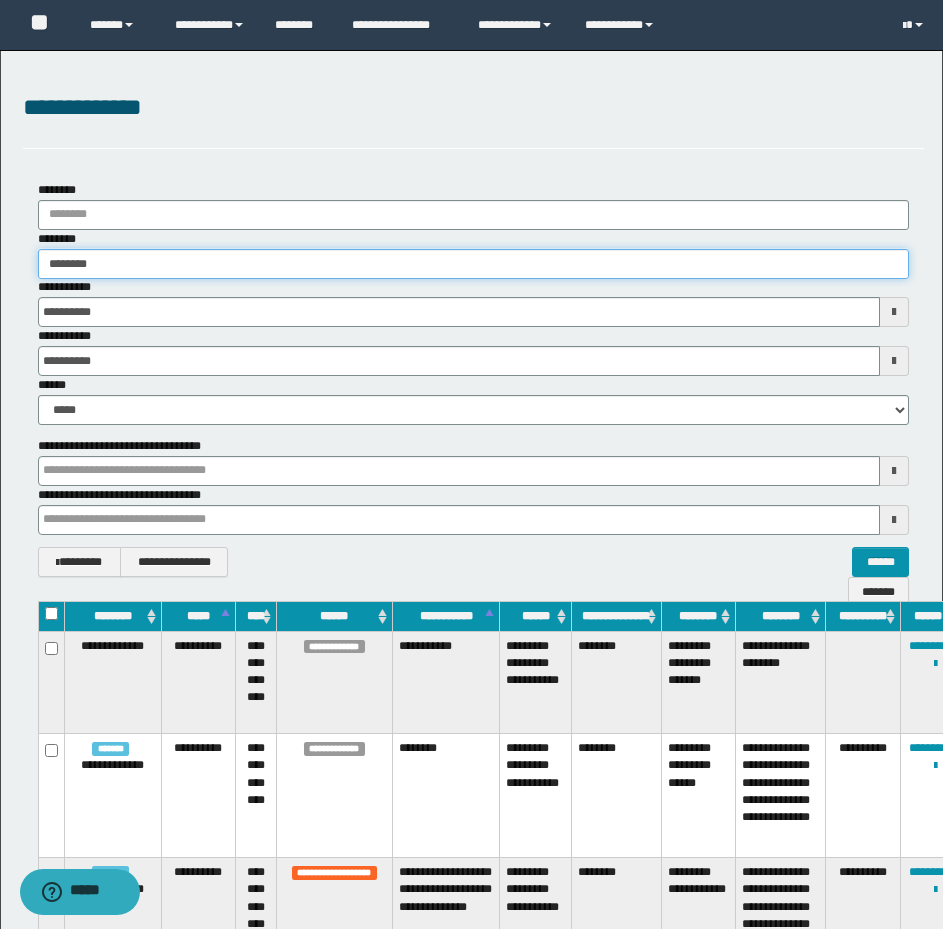 type on "********" 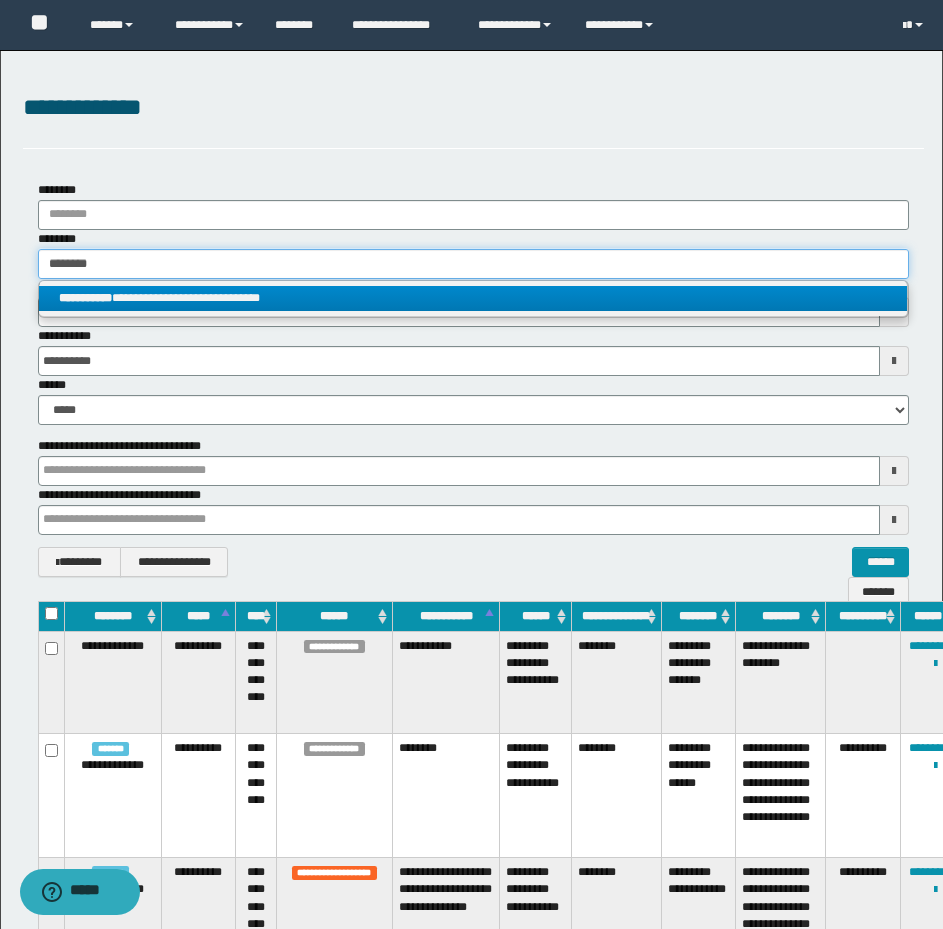 type on "********" 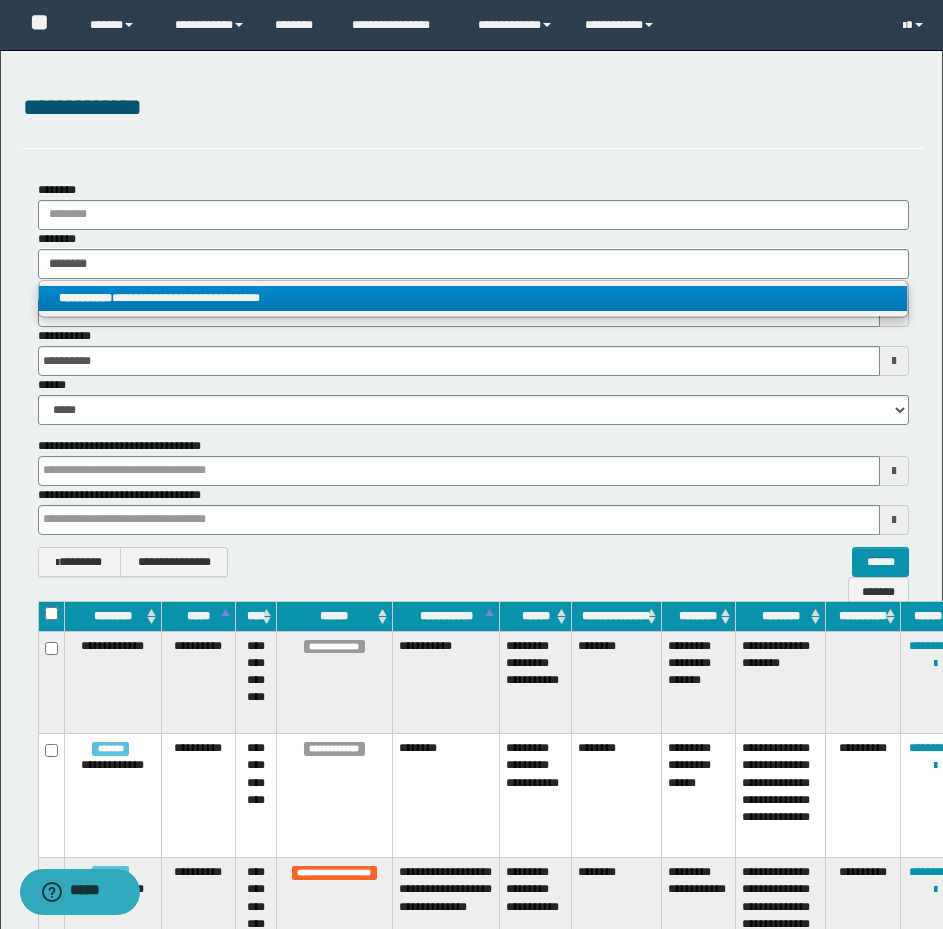 click on "**********" at bounding box center (473, 298) 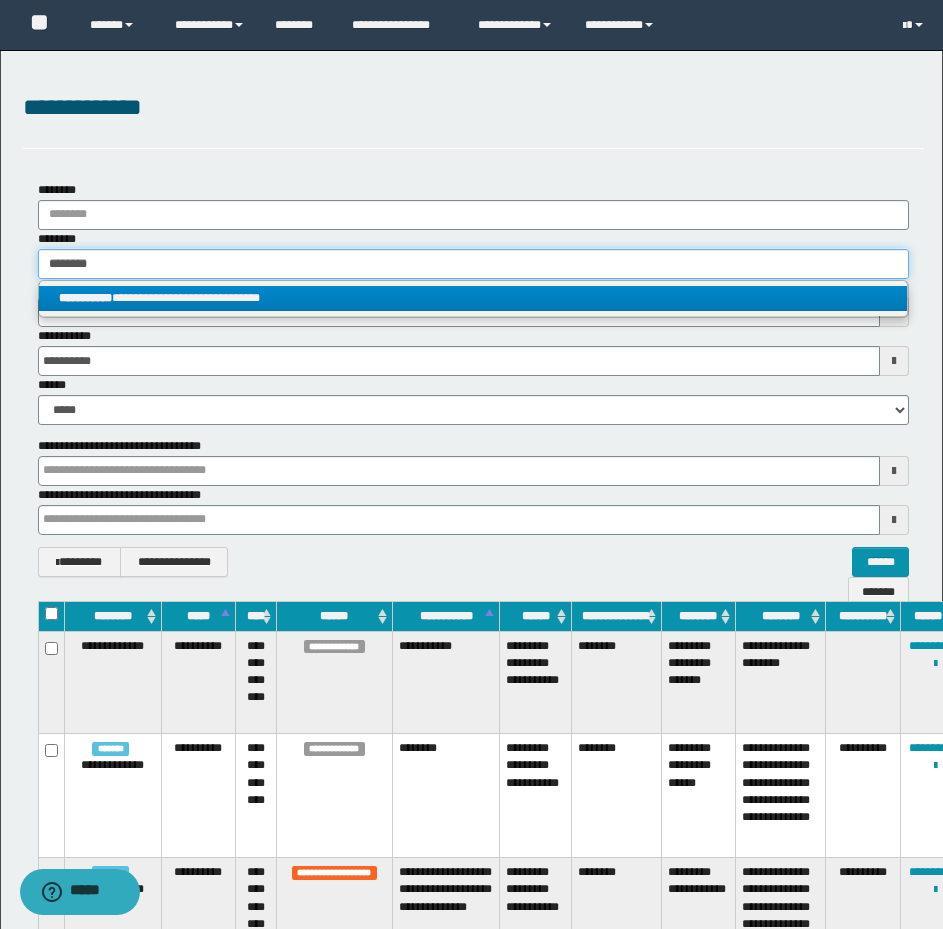 type 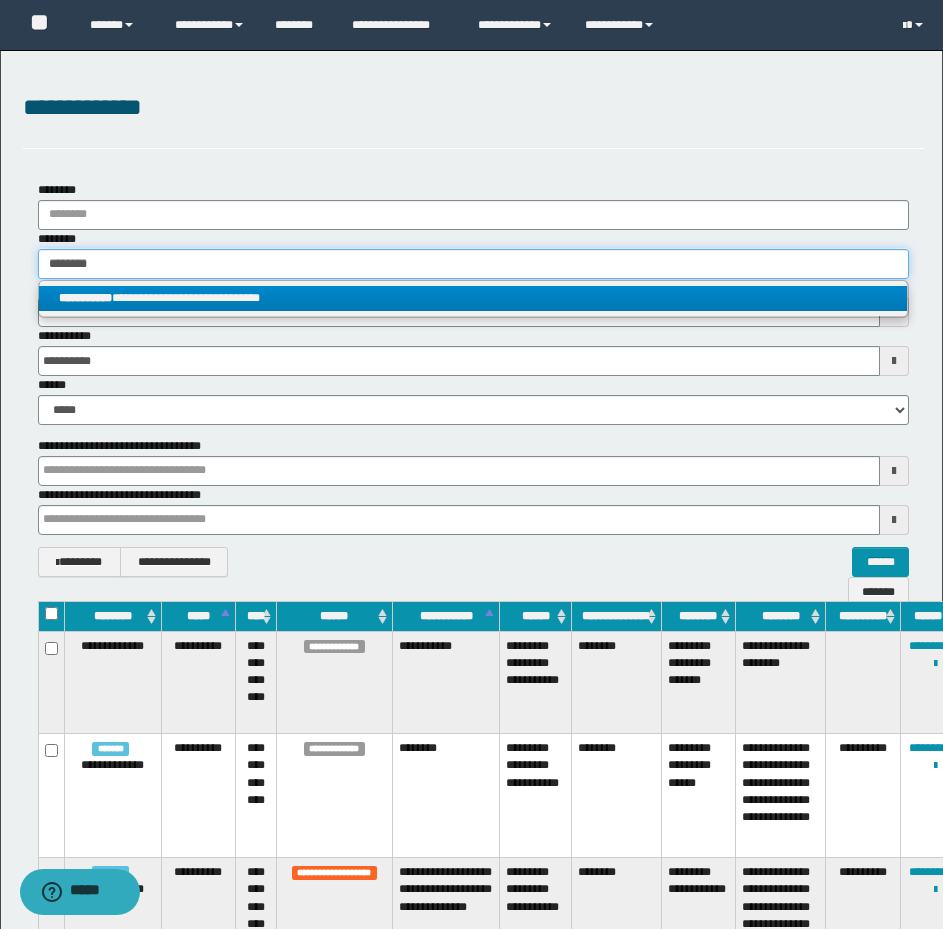 type on "**********" 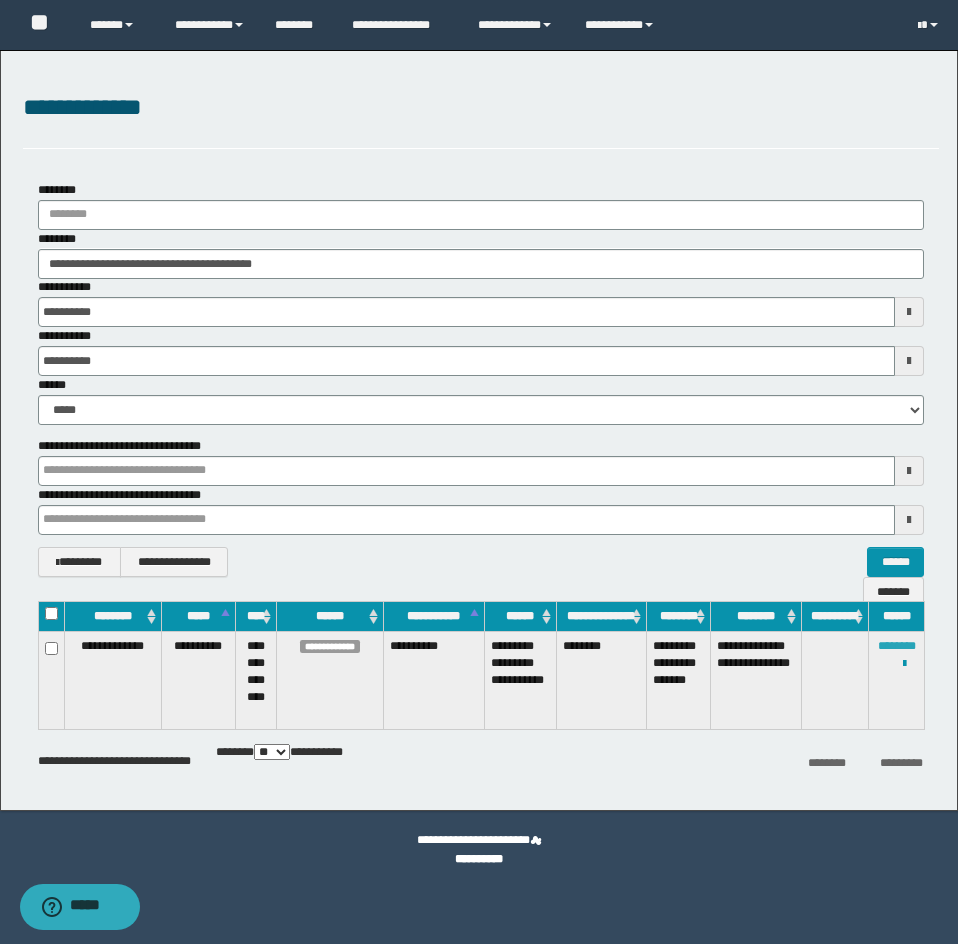 click on "********" at bounding box center [897, 646] 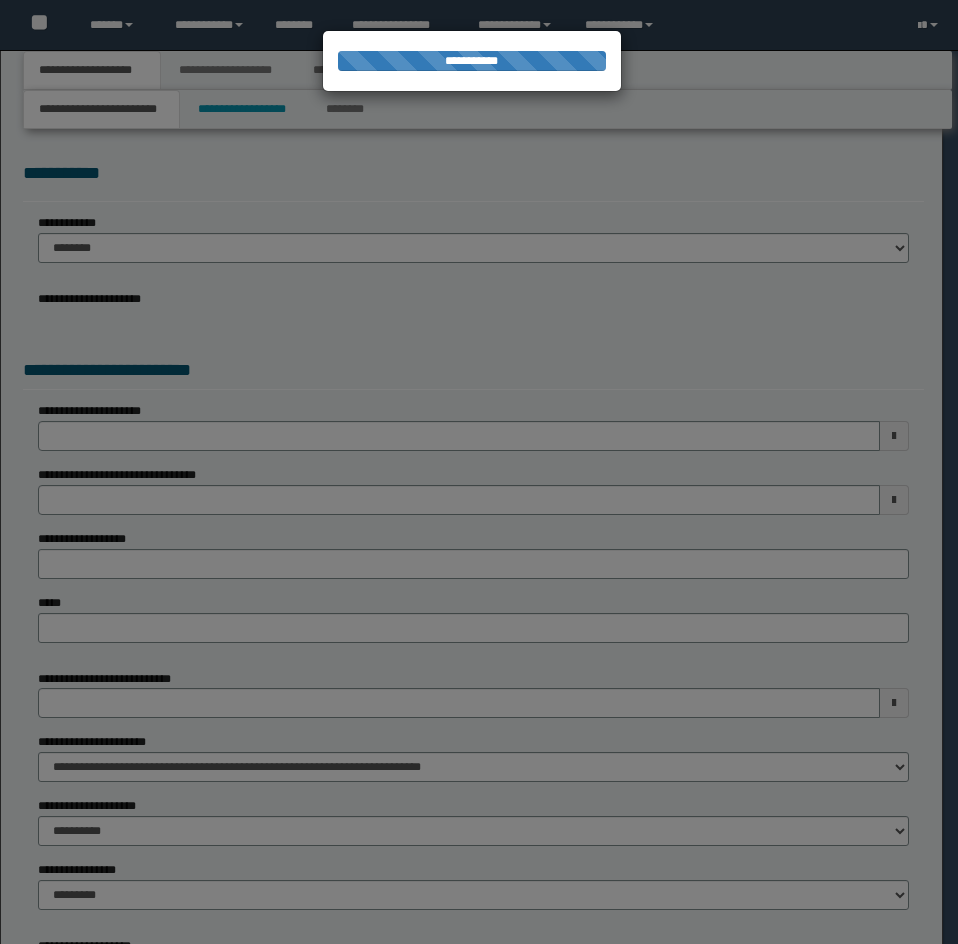 scroll, scrollTop: 0, scrollLeft: 0, axis: both 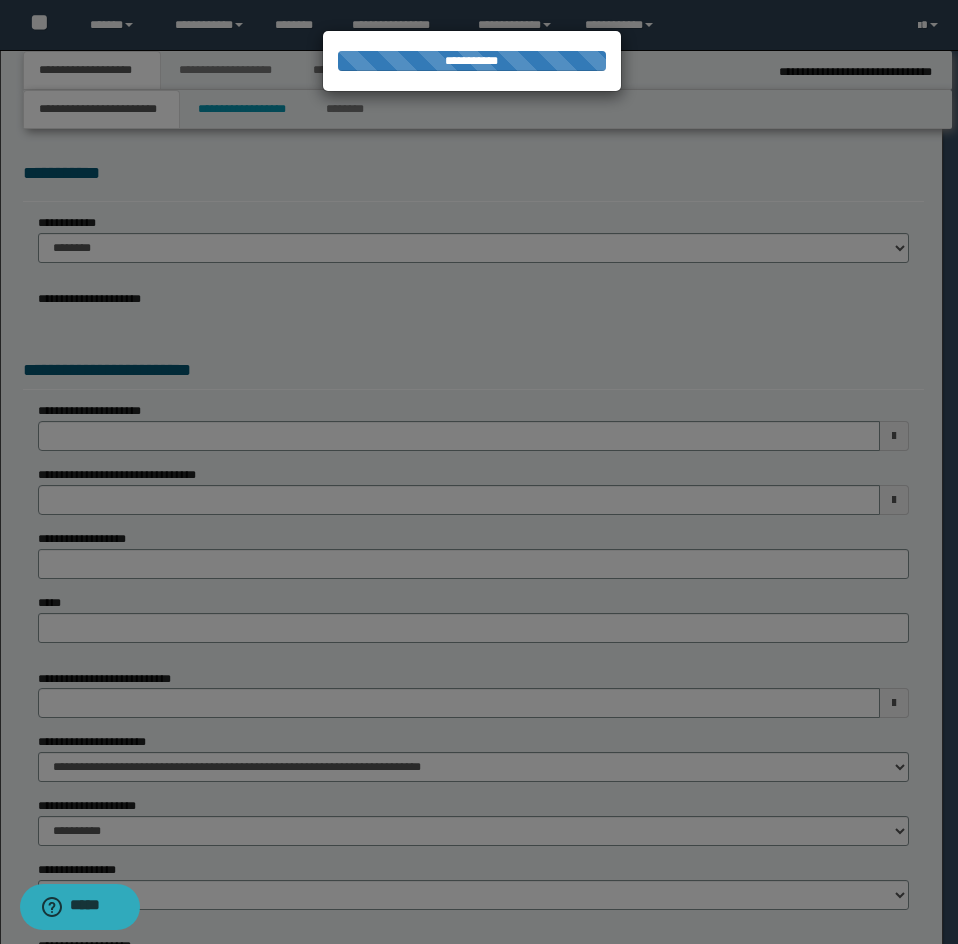 select on "**" 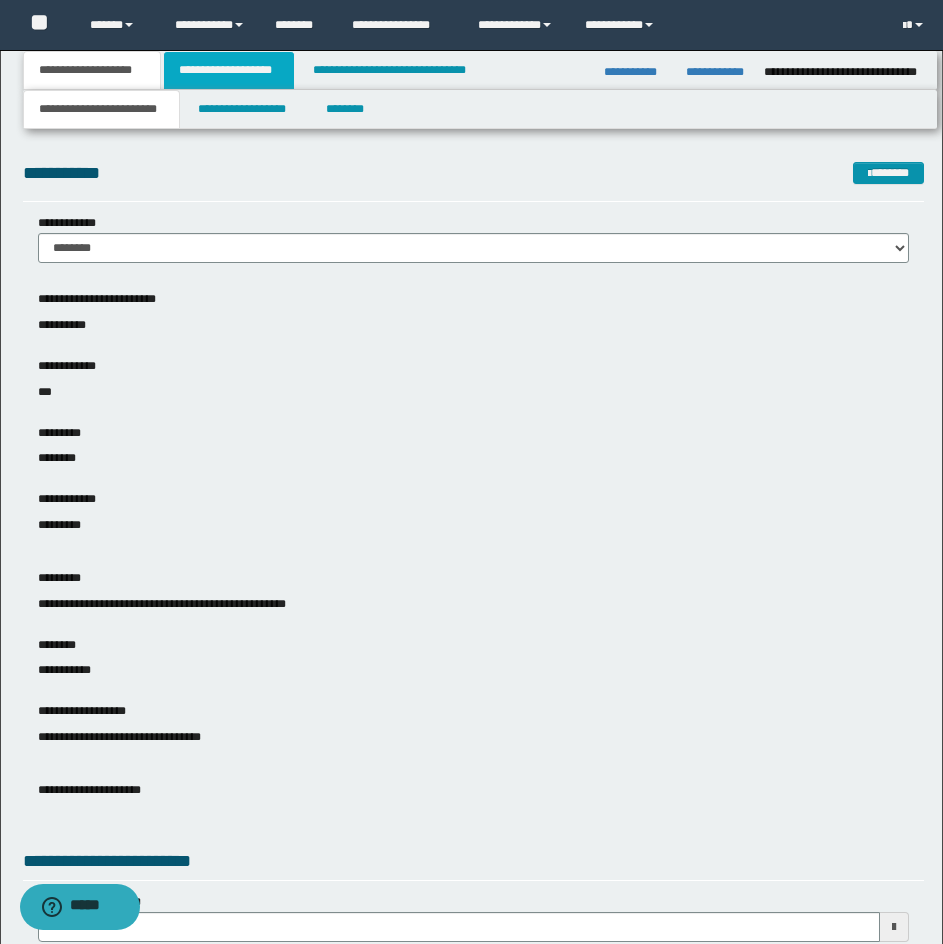 click on "**********" at bounding box center (229, 70) 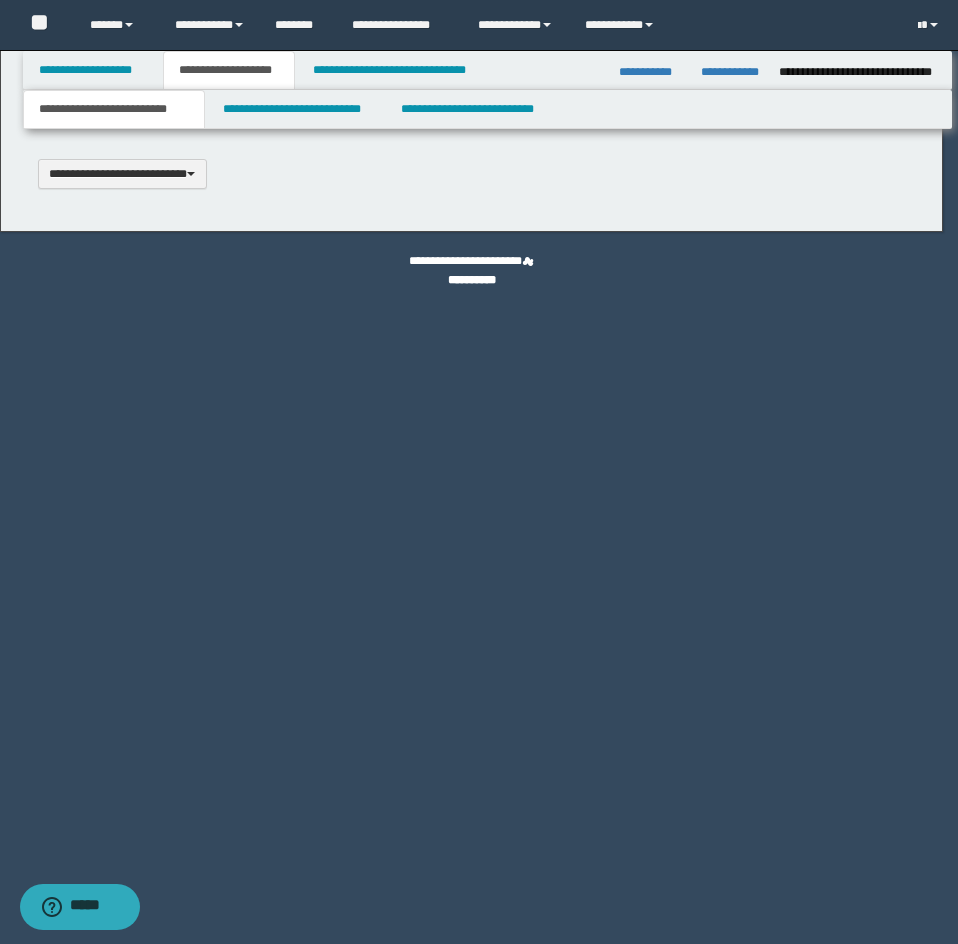 type 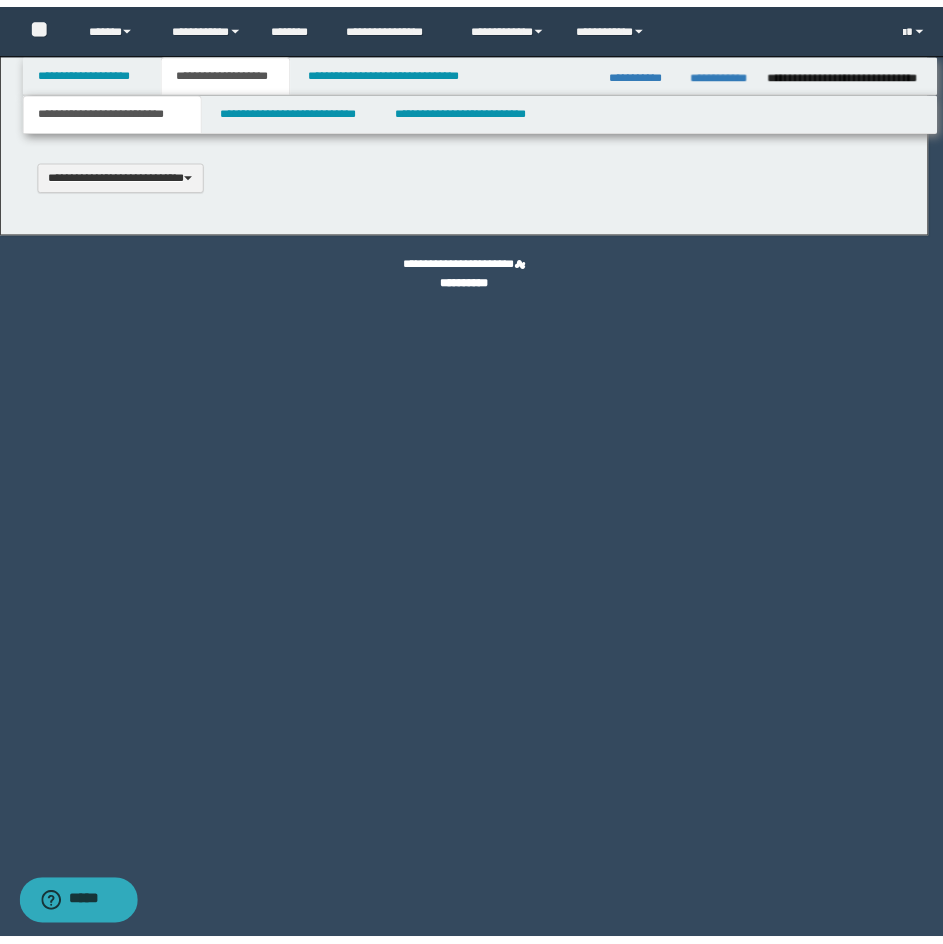 scroll, scrollTop: 0, scrollLeft: 0, axis: both 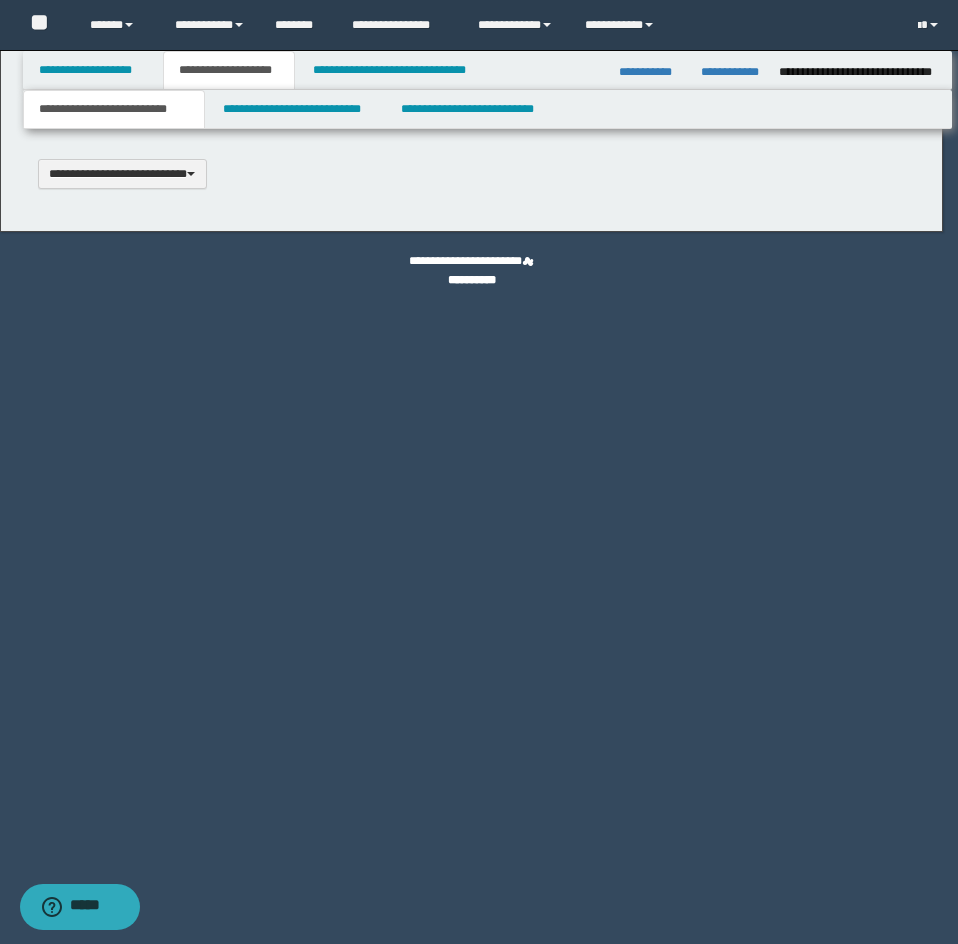 type on "**********" 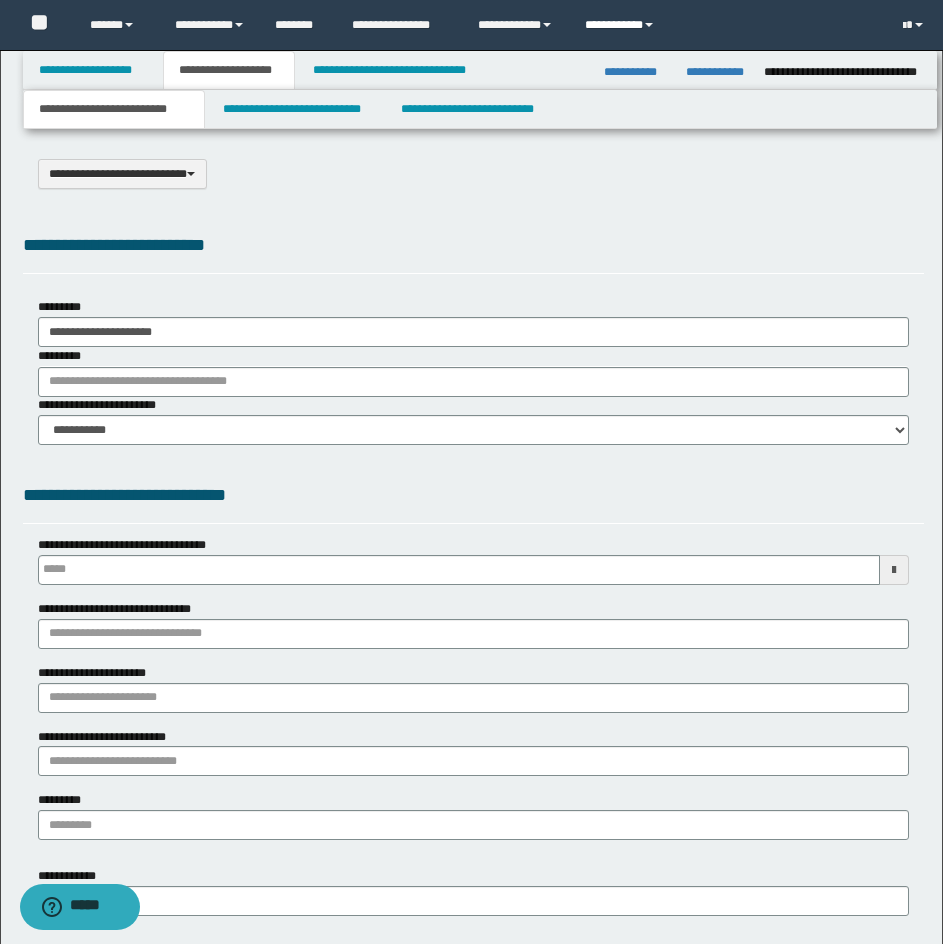 click on "**********" at bounding box center [622, 25] 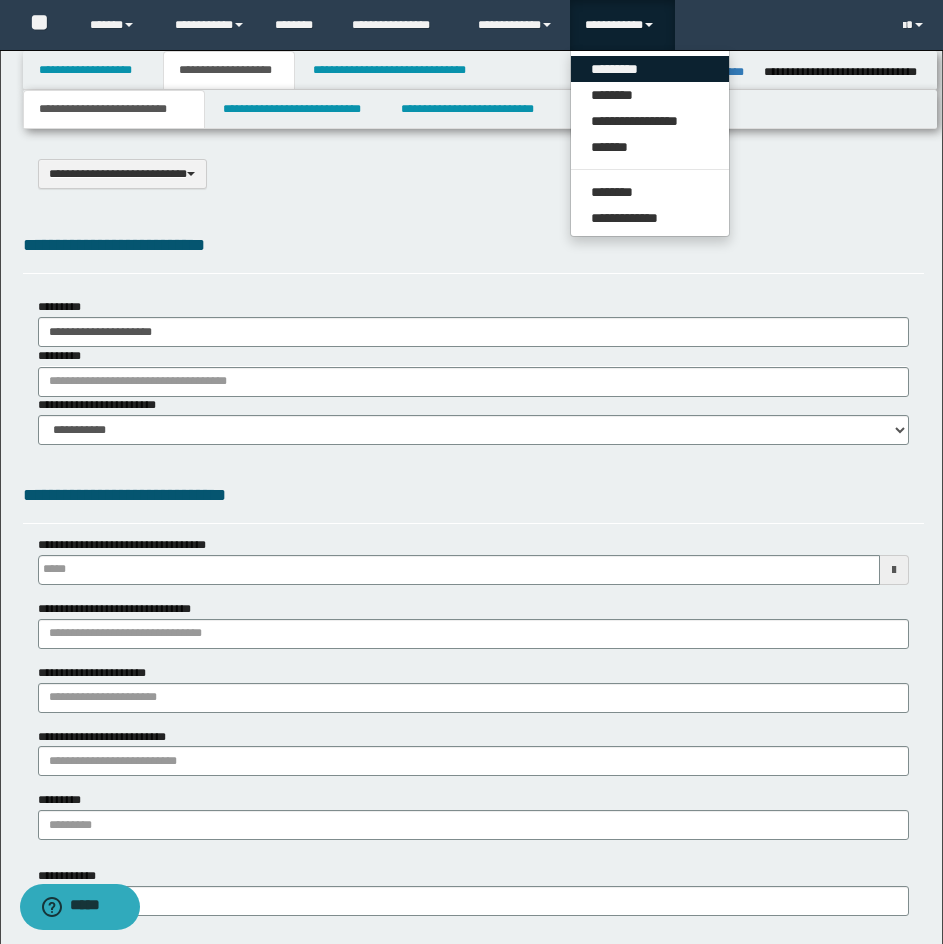 click on "*********" at bounding box center (650, 69) 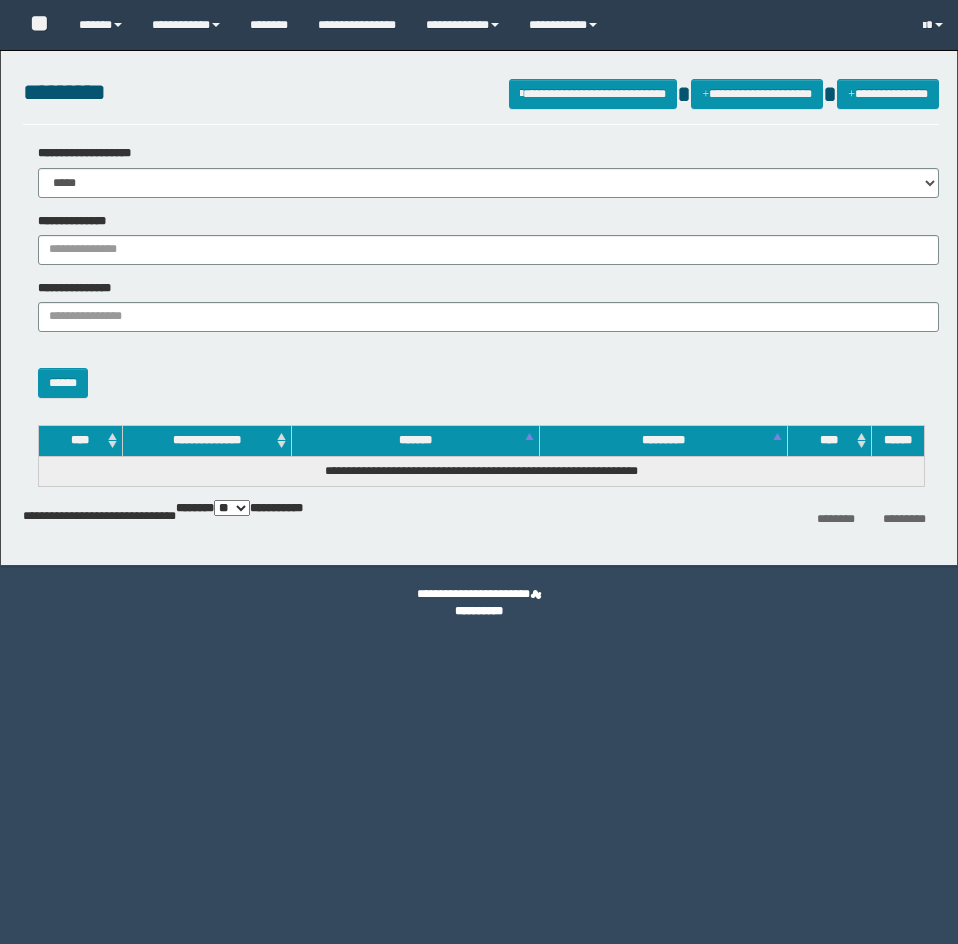 scroll, scrollTop: 0, scrollLeft: 0, axis: both 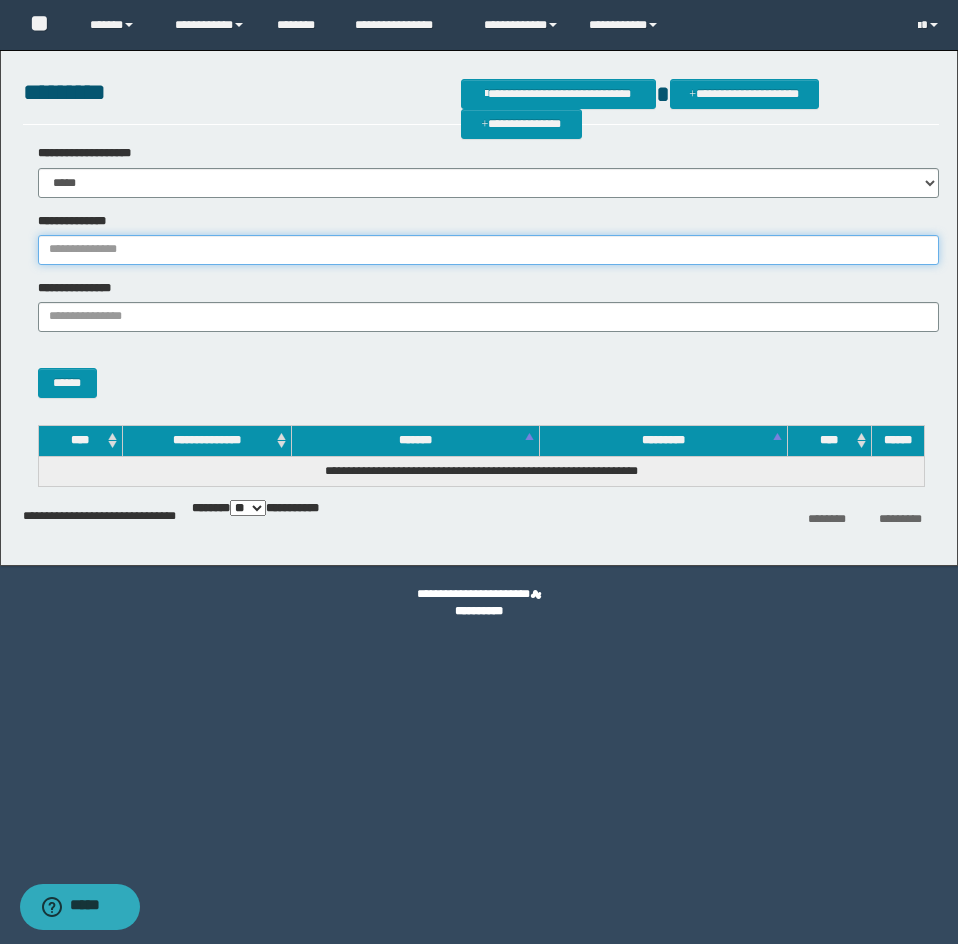 click on "**********" at bounding box center (488, 250) 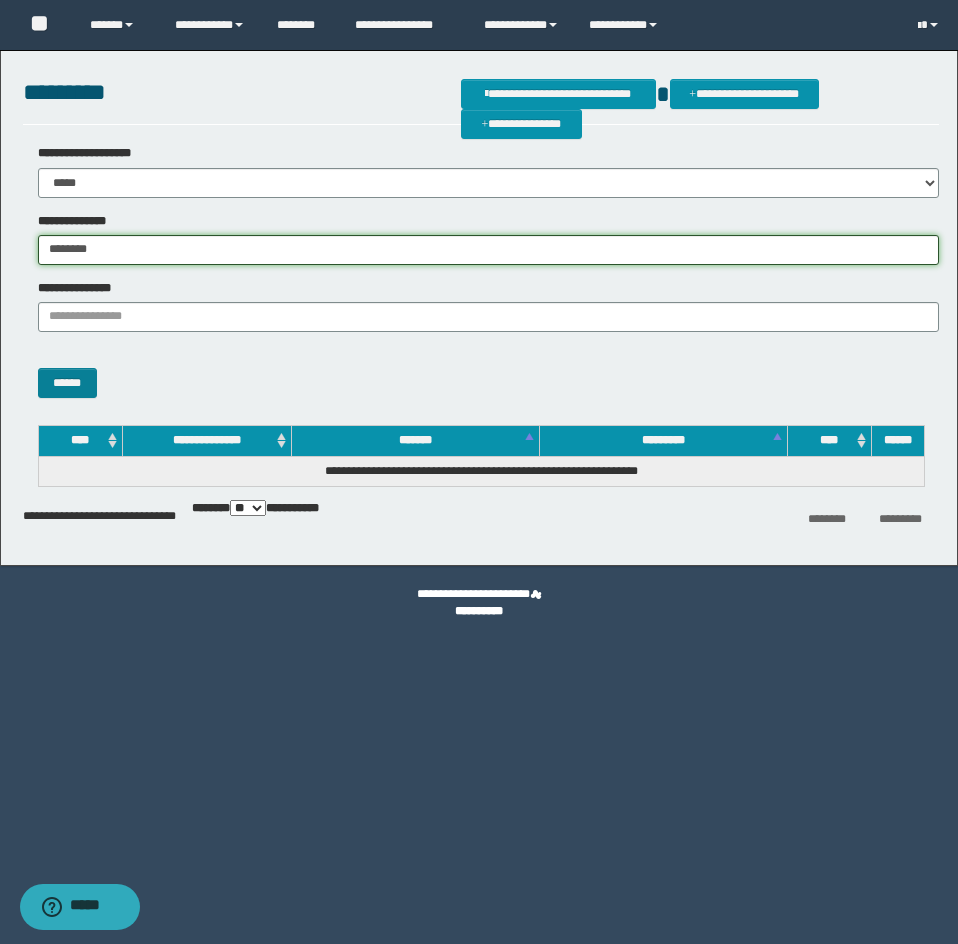 type on "********" 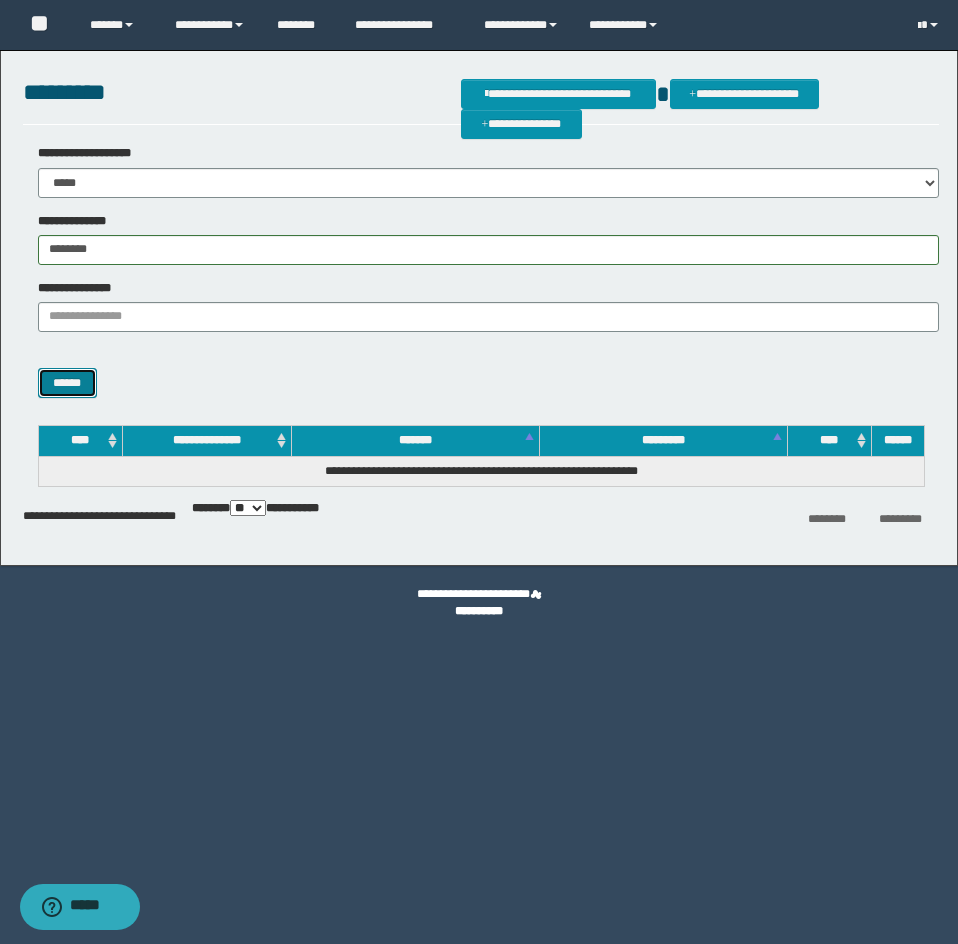 click on "******" at bounding box center [67, 383] 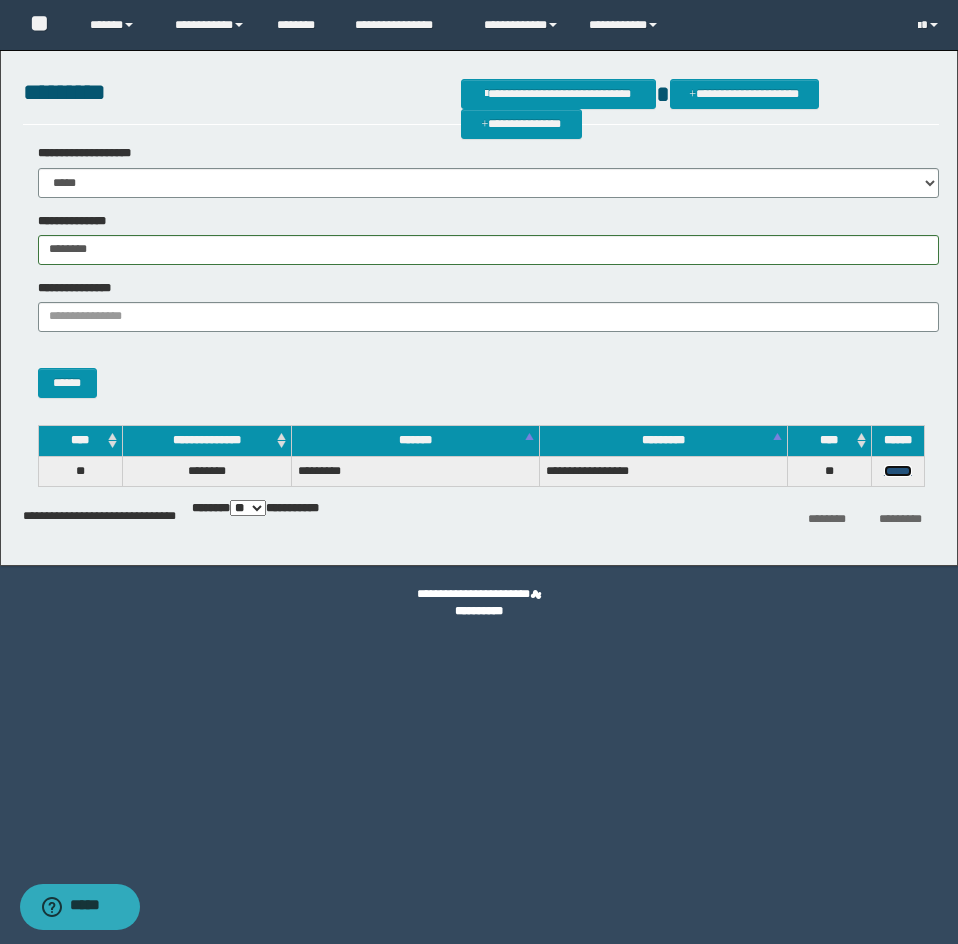 click on "******" at bounding box center (898, 471) 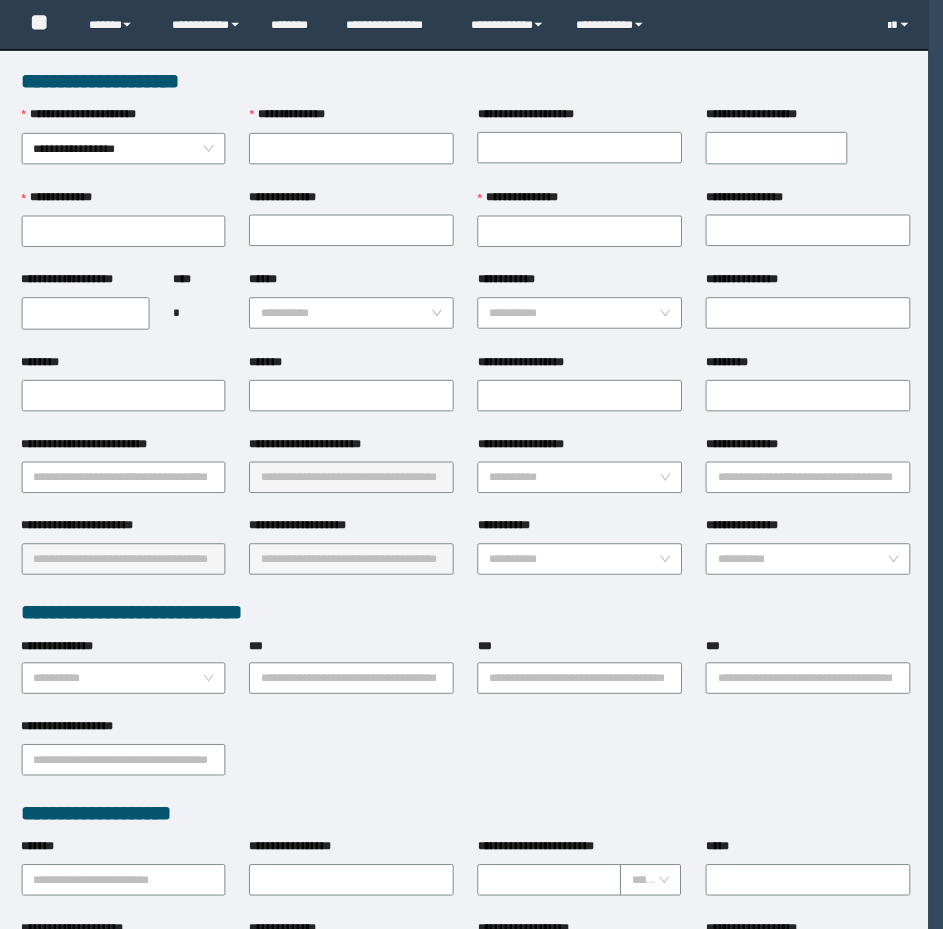scroll, scrollTop: 0, scrollLeft: 0, axis: both 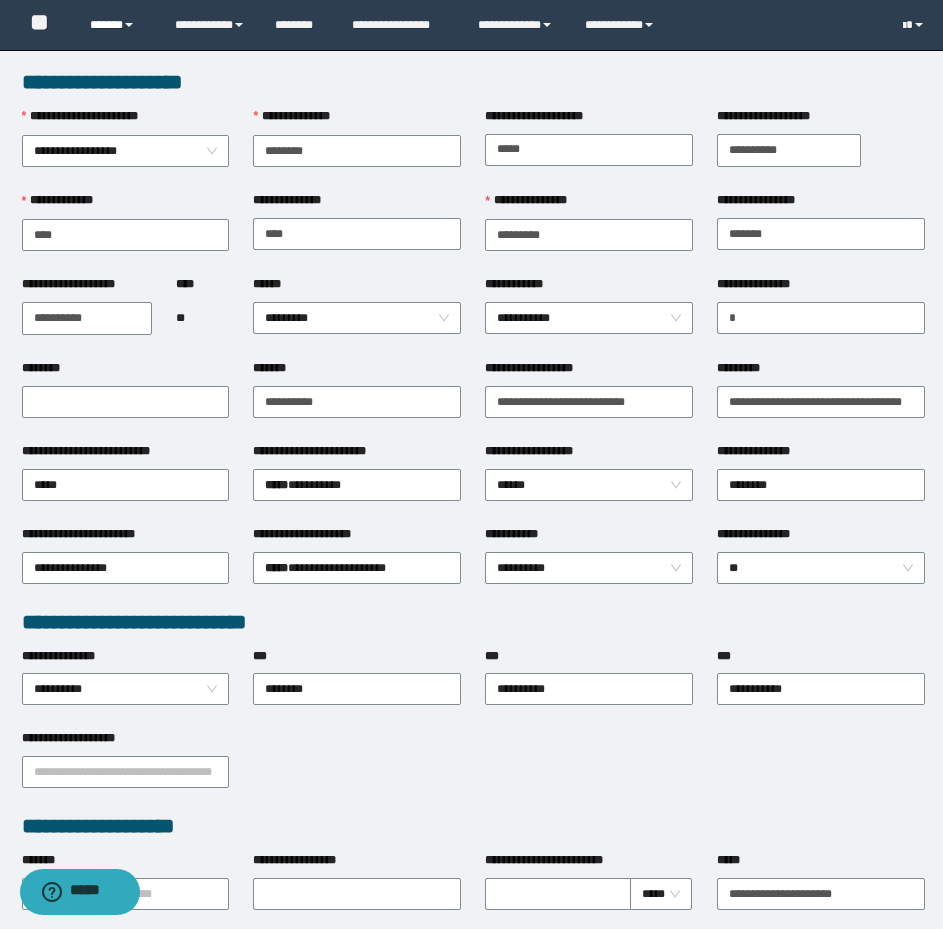 click on "******" at bounding box center (117, 25) 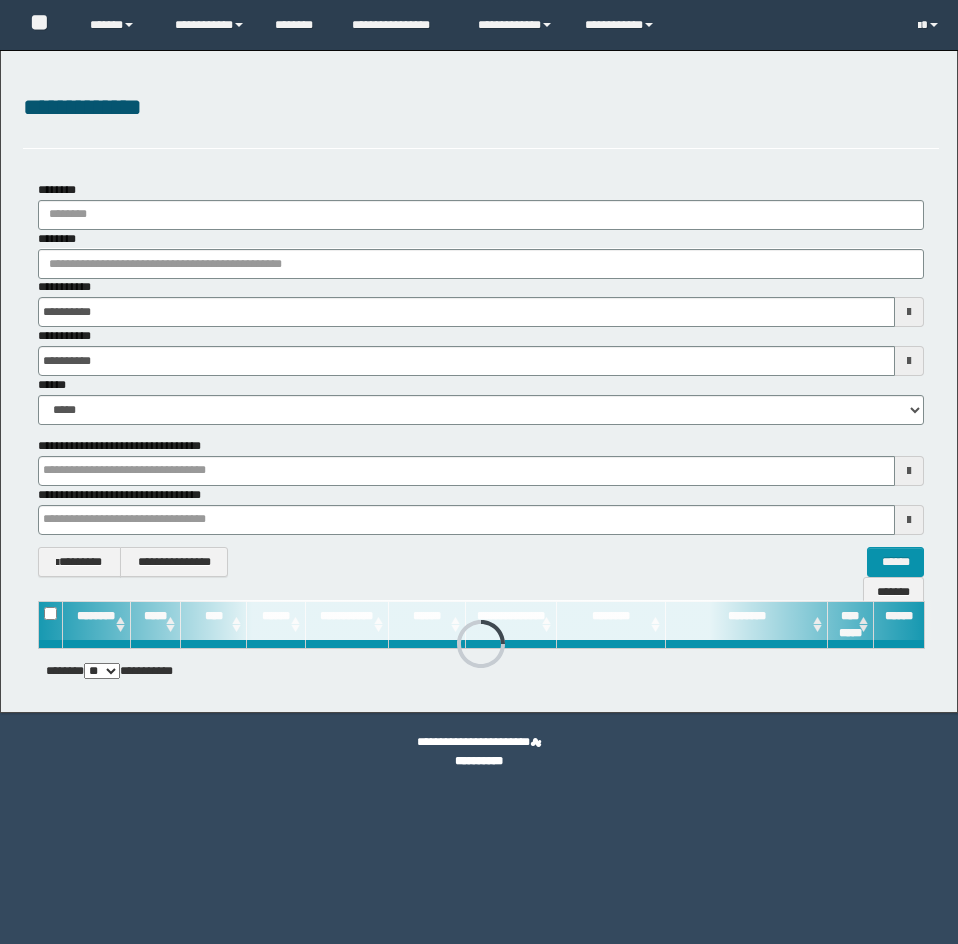 scroll, scrollTop: 0, scrollLeft: 0, axis: both 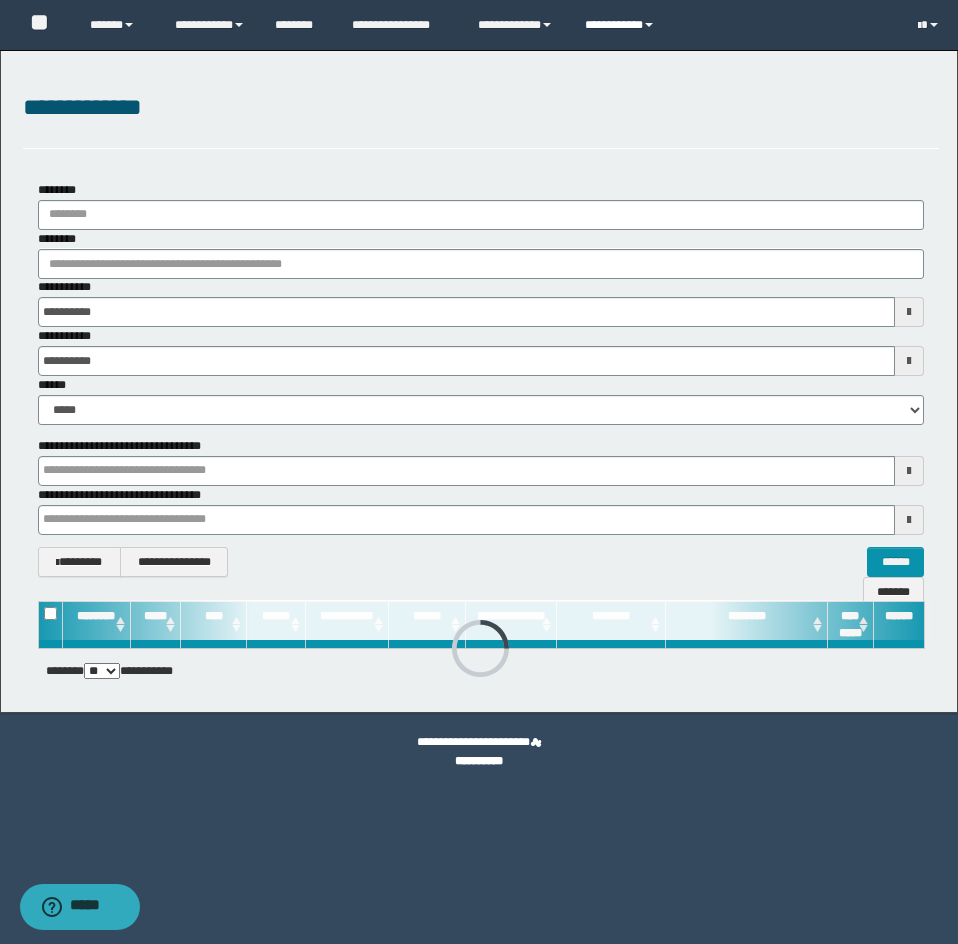 click on "**********" at bounding box center (622, 25) 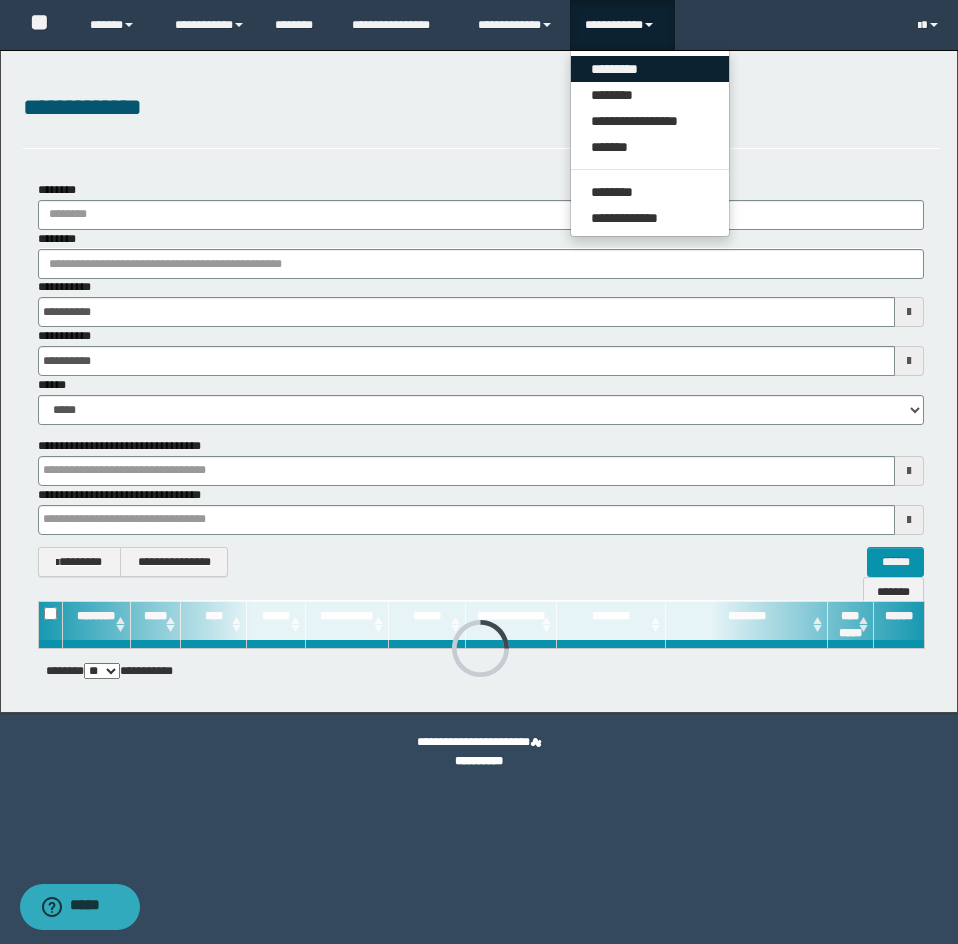 click on "*********" at bounding box center (650, 69) 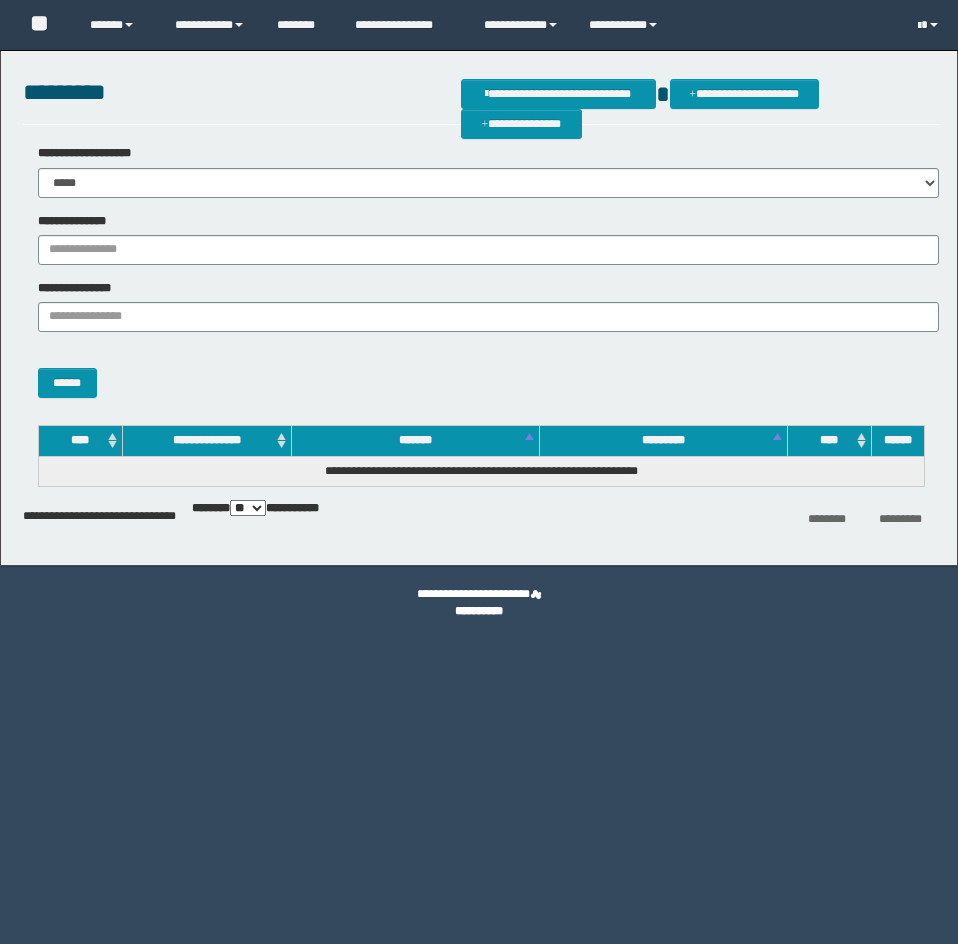 scroll, scrollTop: 0, scrollLeft: 0, axis: both 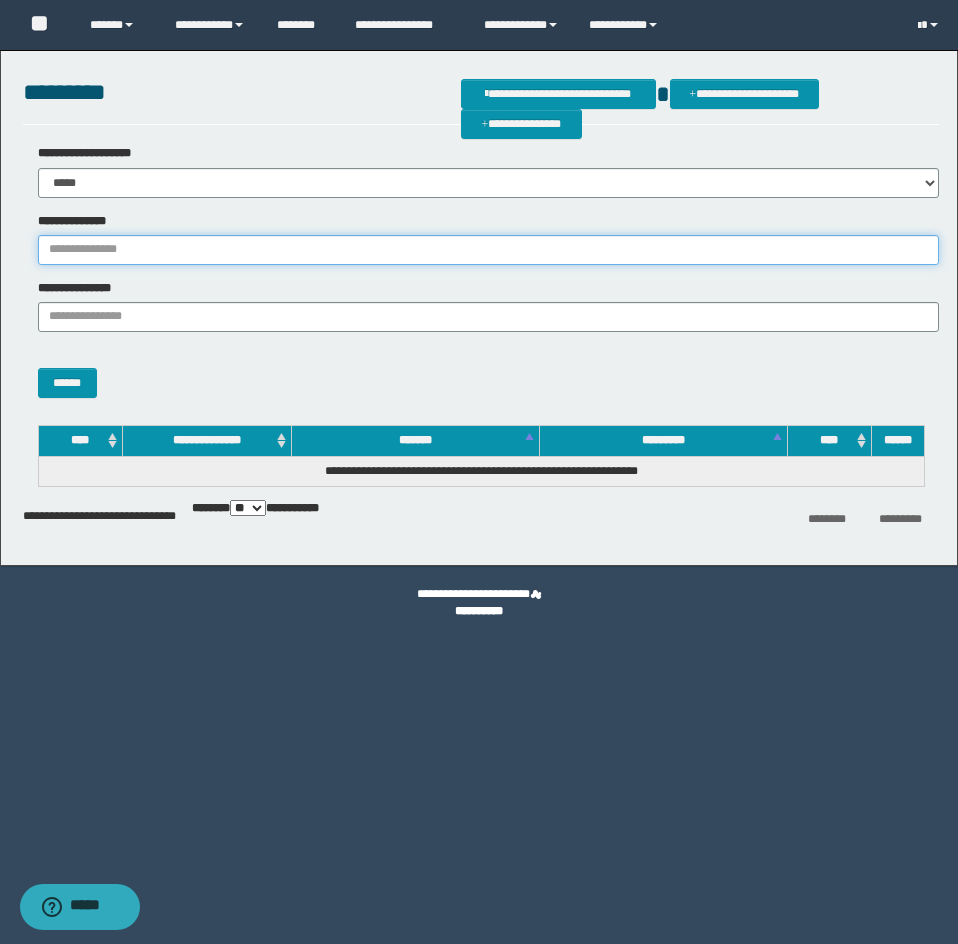click on "**********" at bounding box center [488, 250] 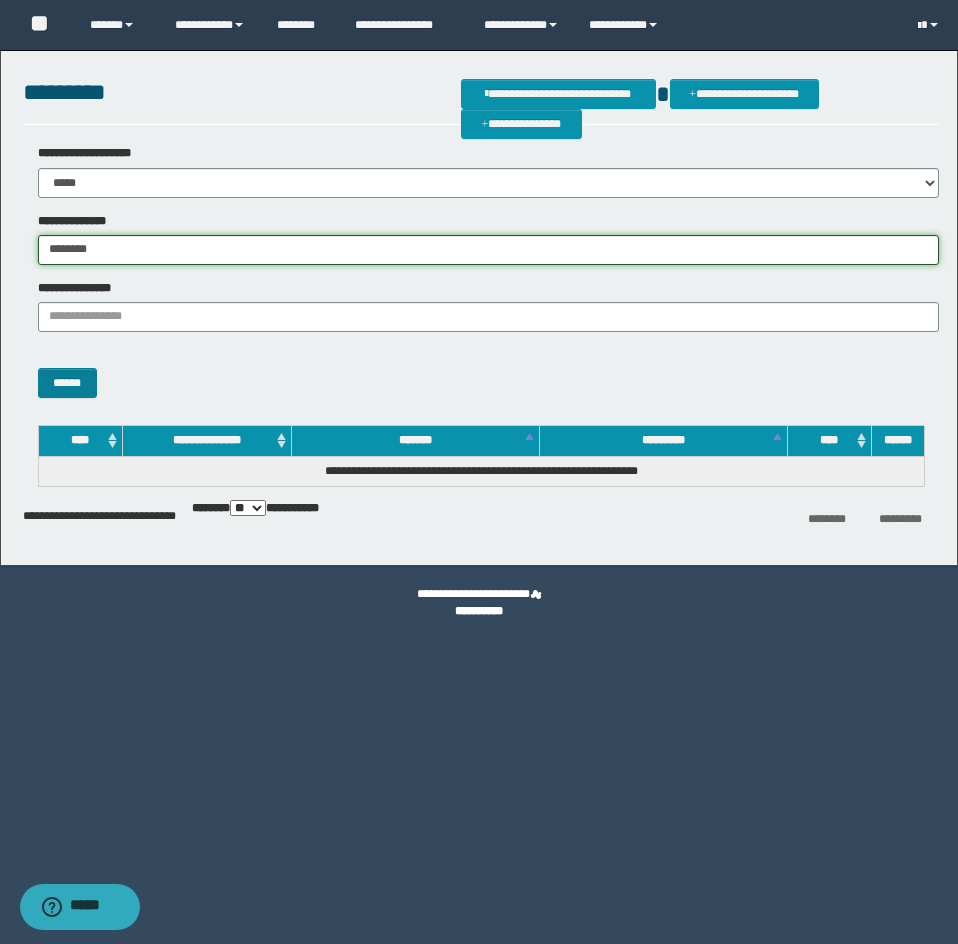 type on "********" 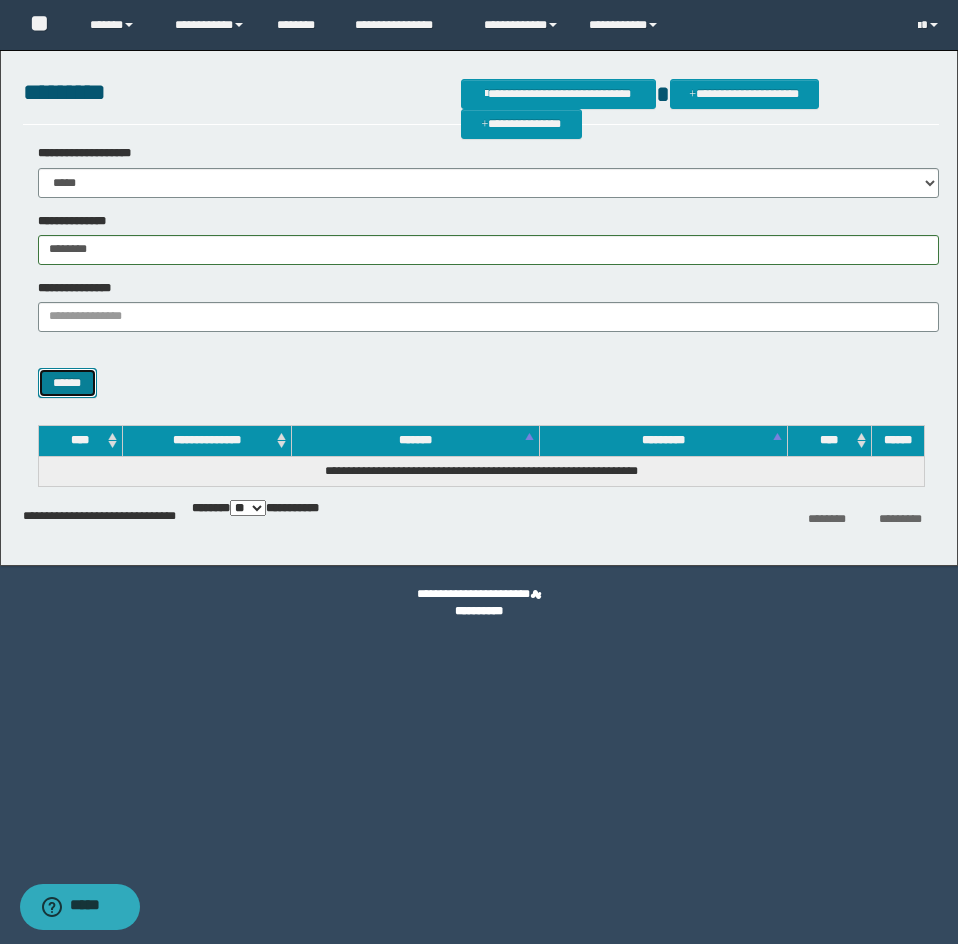 click on "******" at bounding box center [67, 383] 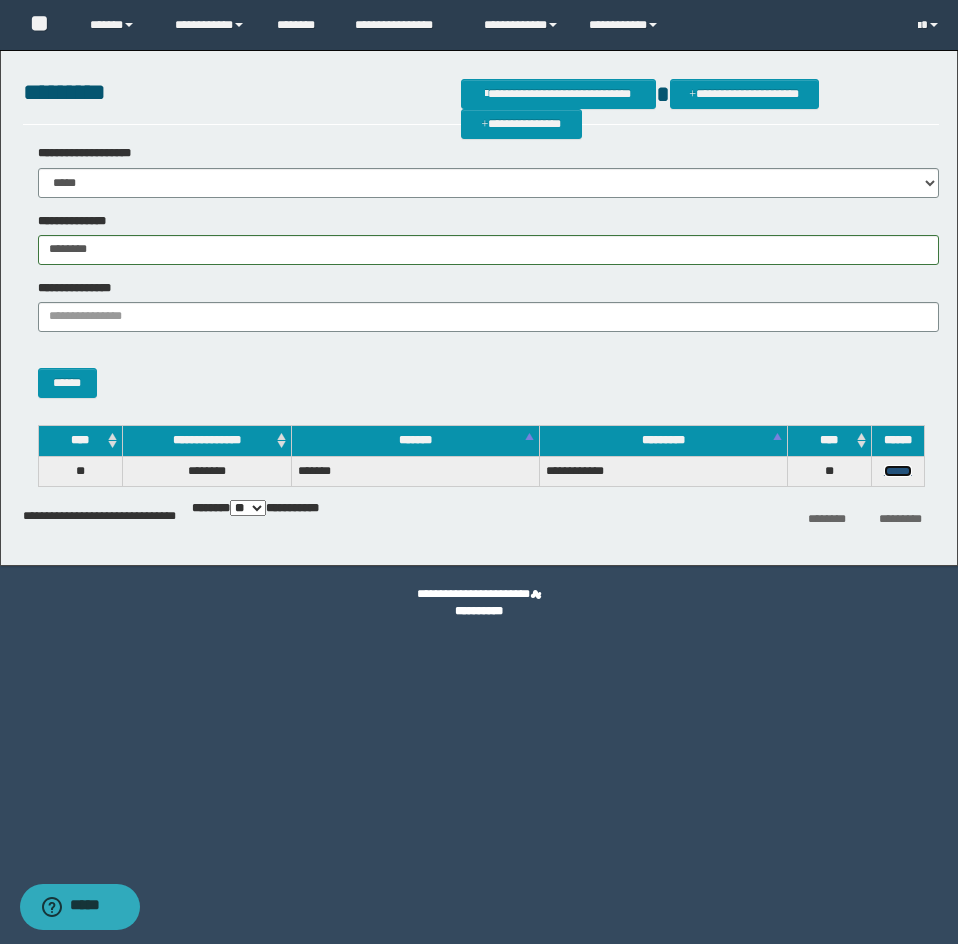 click on "******" at bounding box center (898, 471) 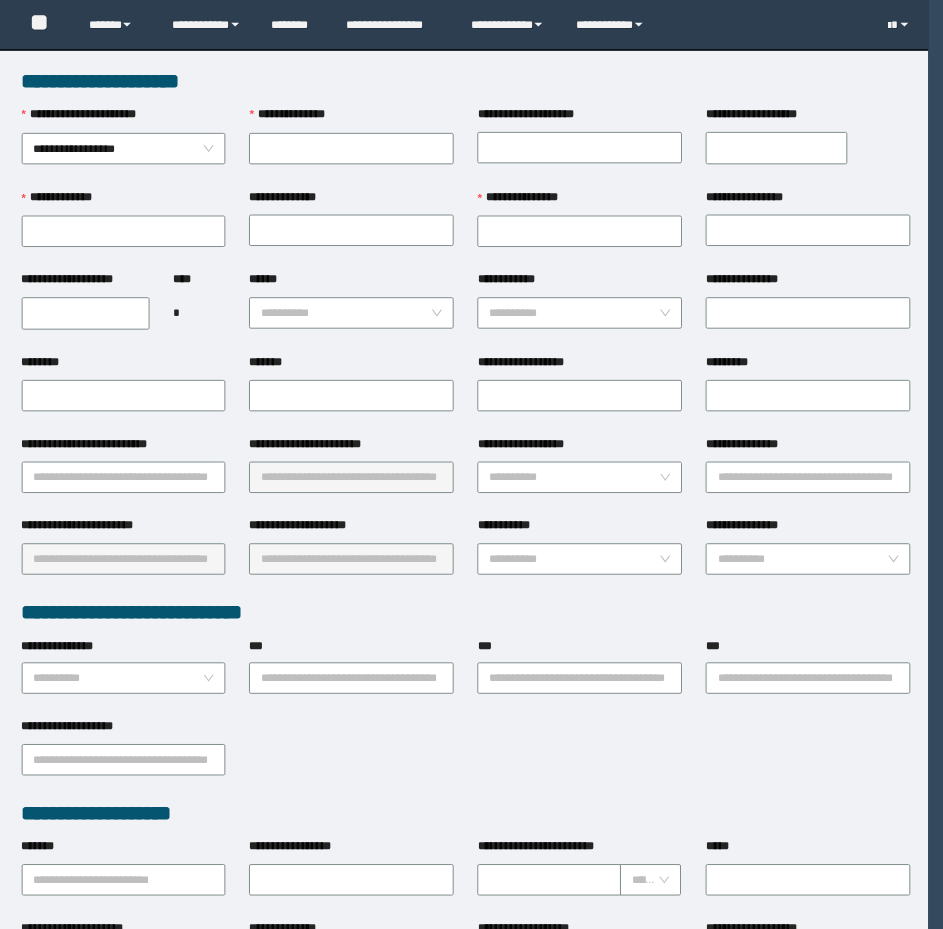 scroll, scrollTop: 0, scrollLeft: 0, axis: both 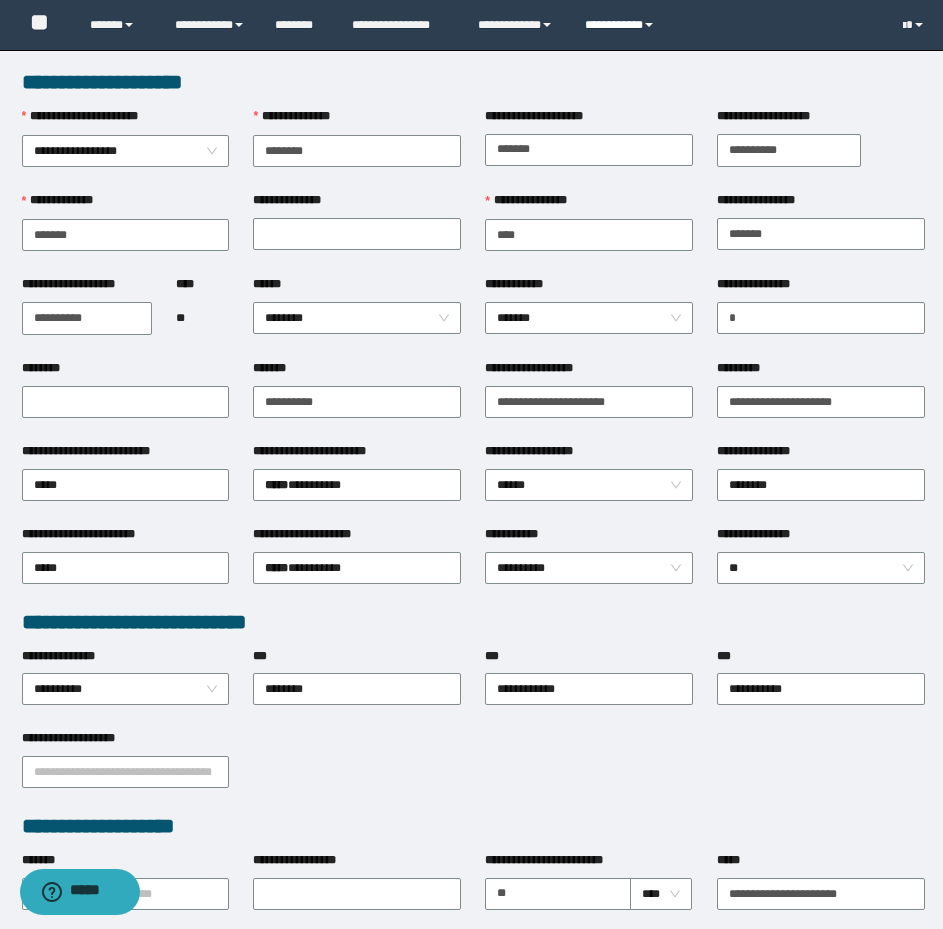 click on "**********" at bounding box center [622, 25] 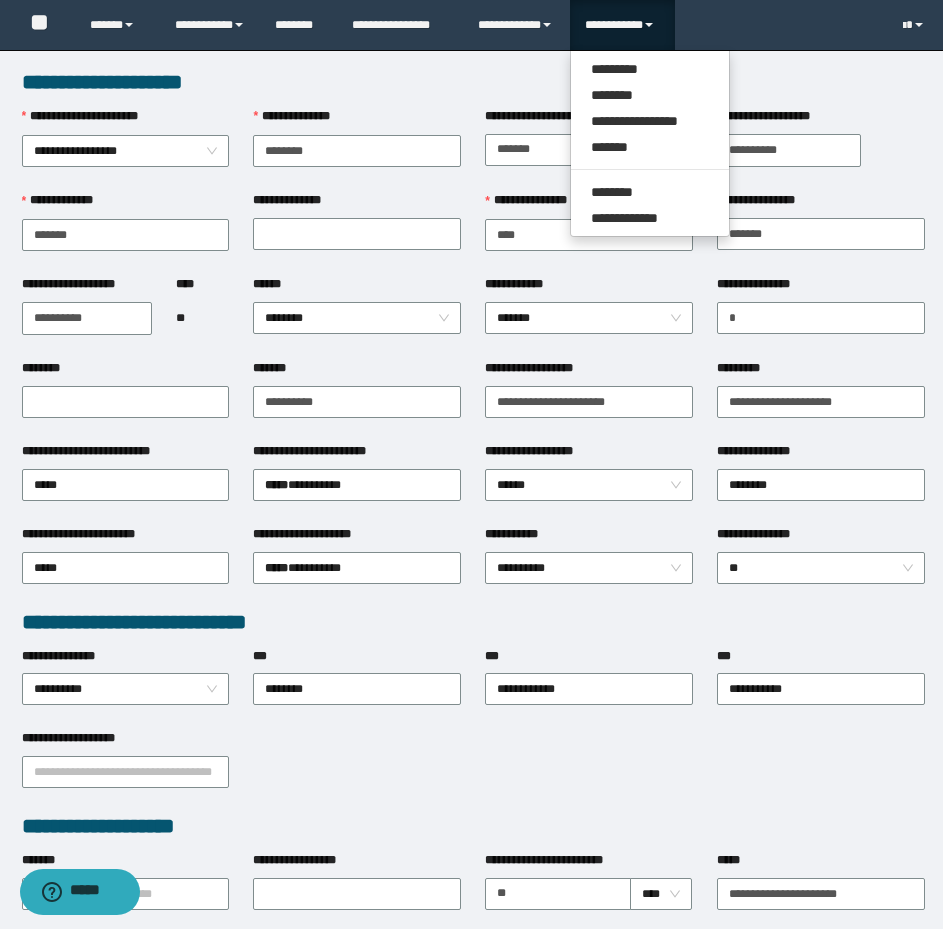 click on "**********" at bounding box center (473, 770) 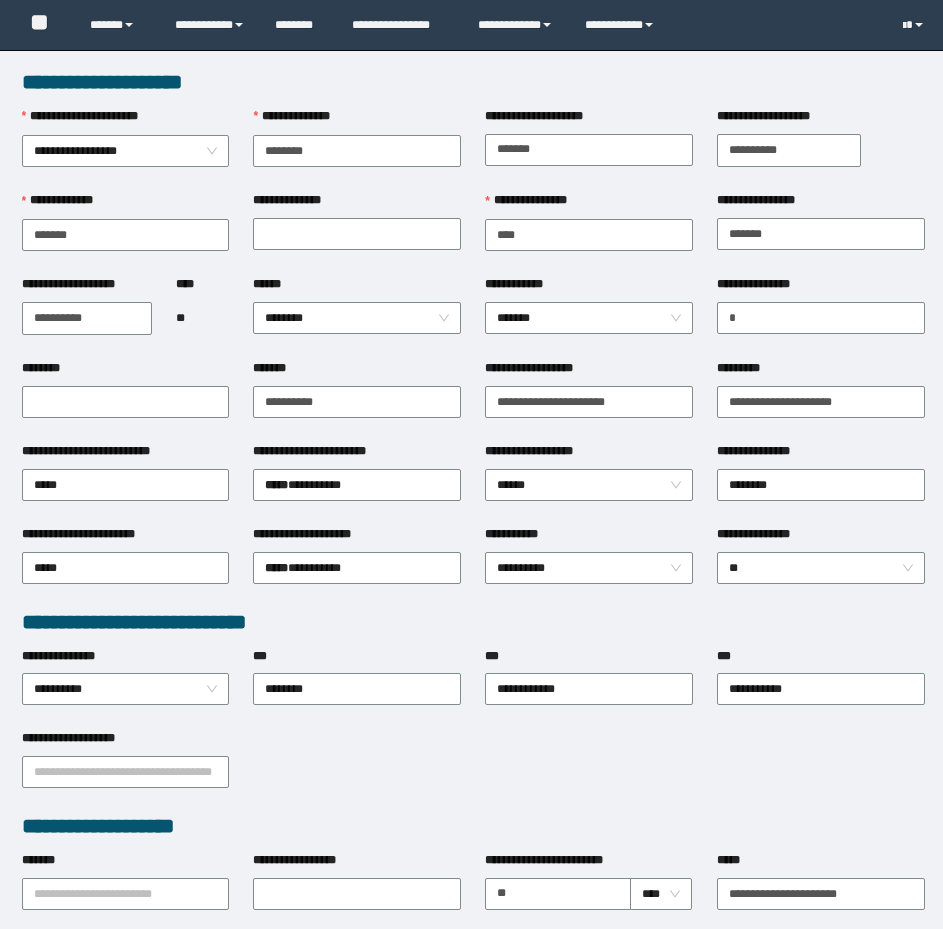 scroll, scrollTop: 300, scrollLeft: 0, axis: vertical 